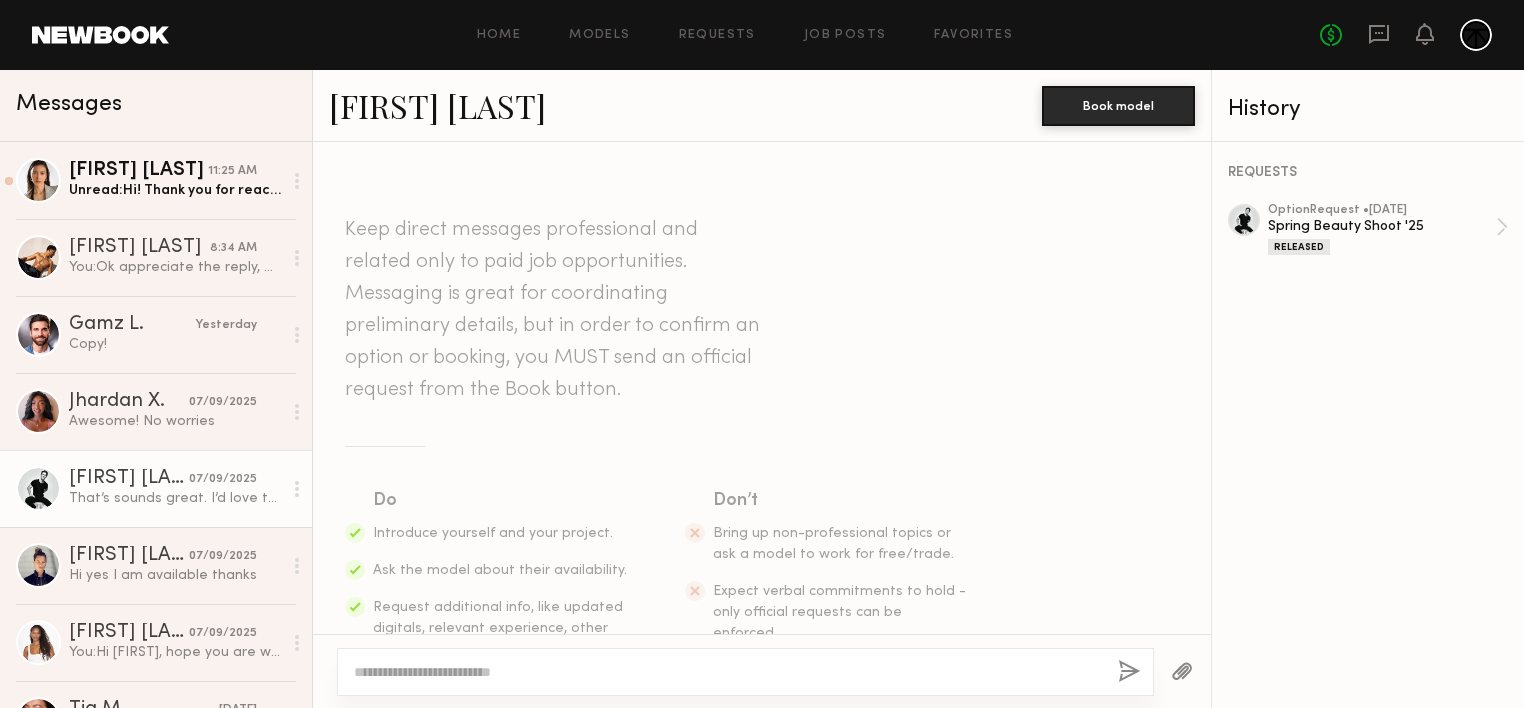 scroll, scrollTop: 0, scrollLeft: 0, axis: both 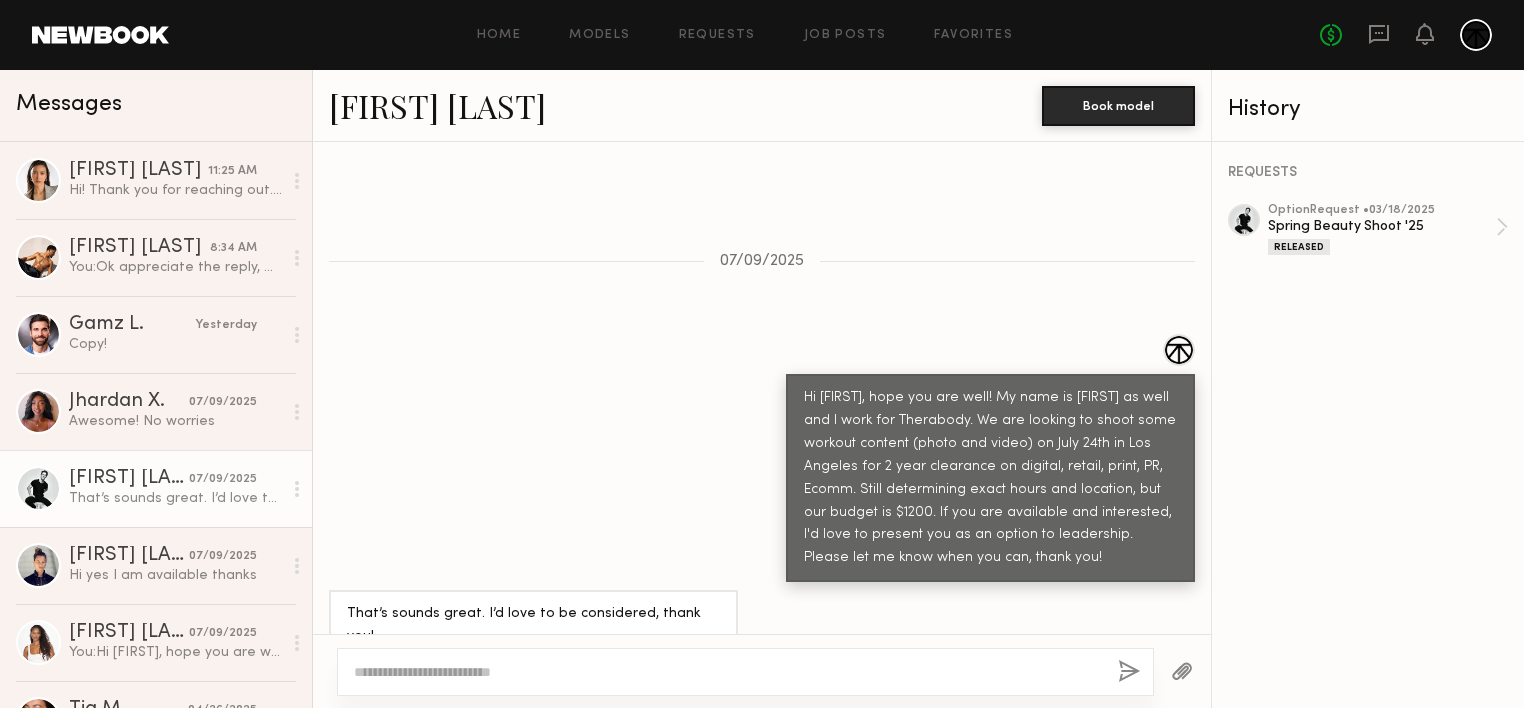 click 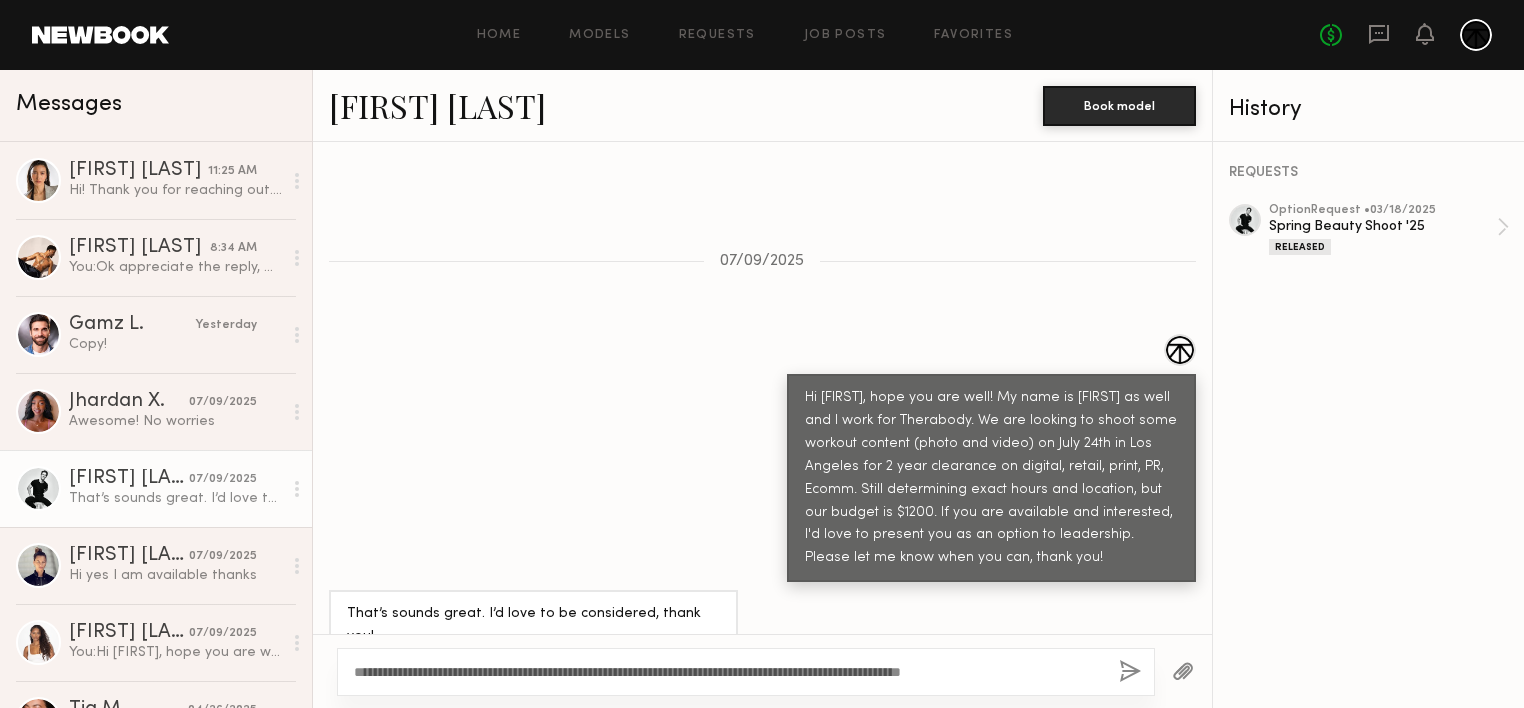 drag, startPoint x: 1031, startPoint y: 673, endPoint x: 7, endPoint y: 718, distance: 1024.9883 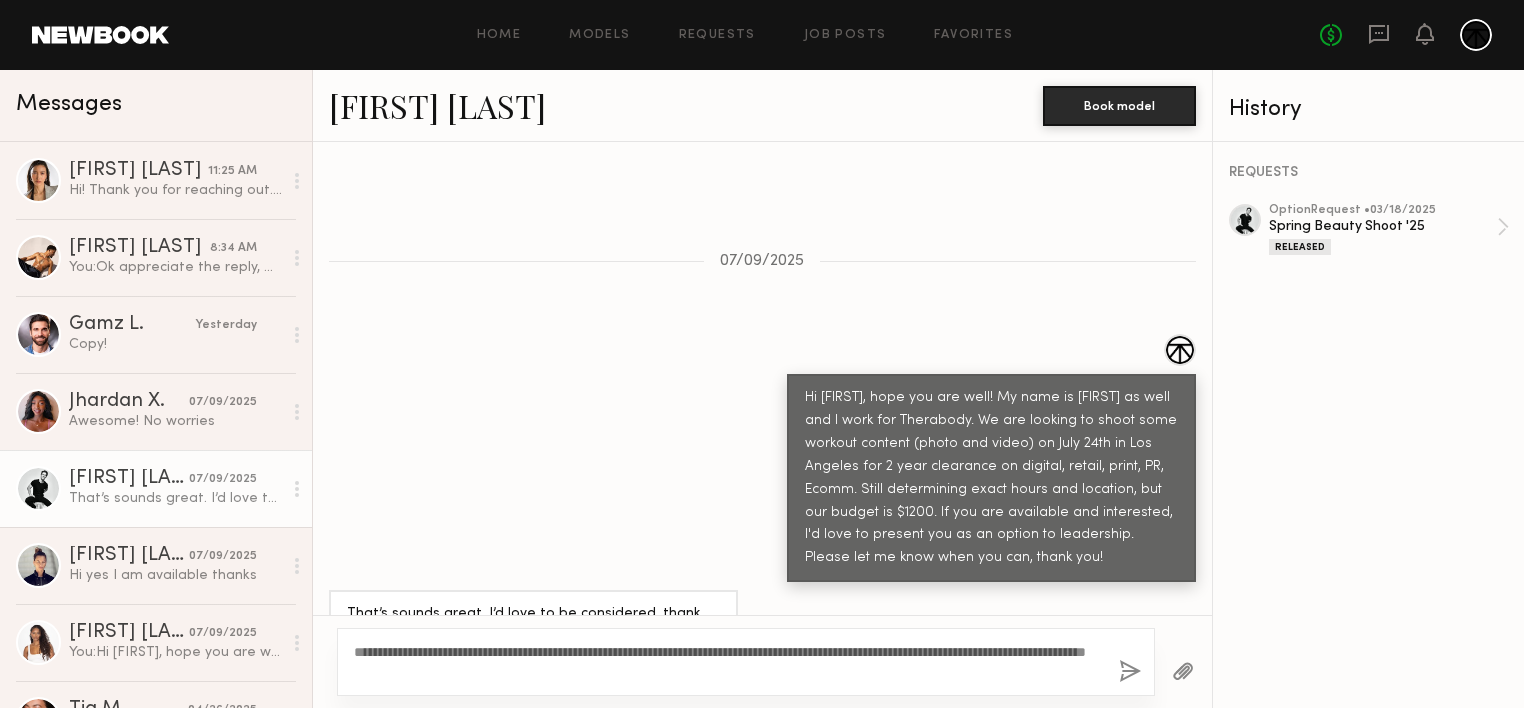 click on "**********" 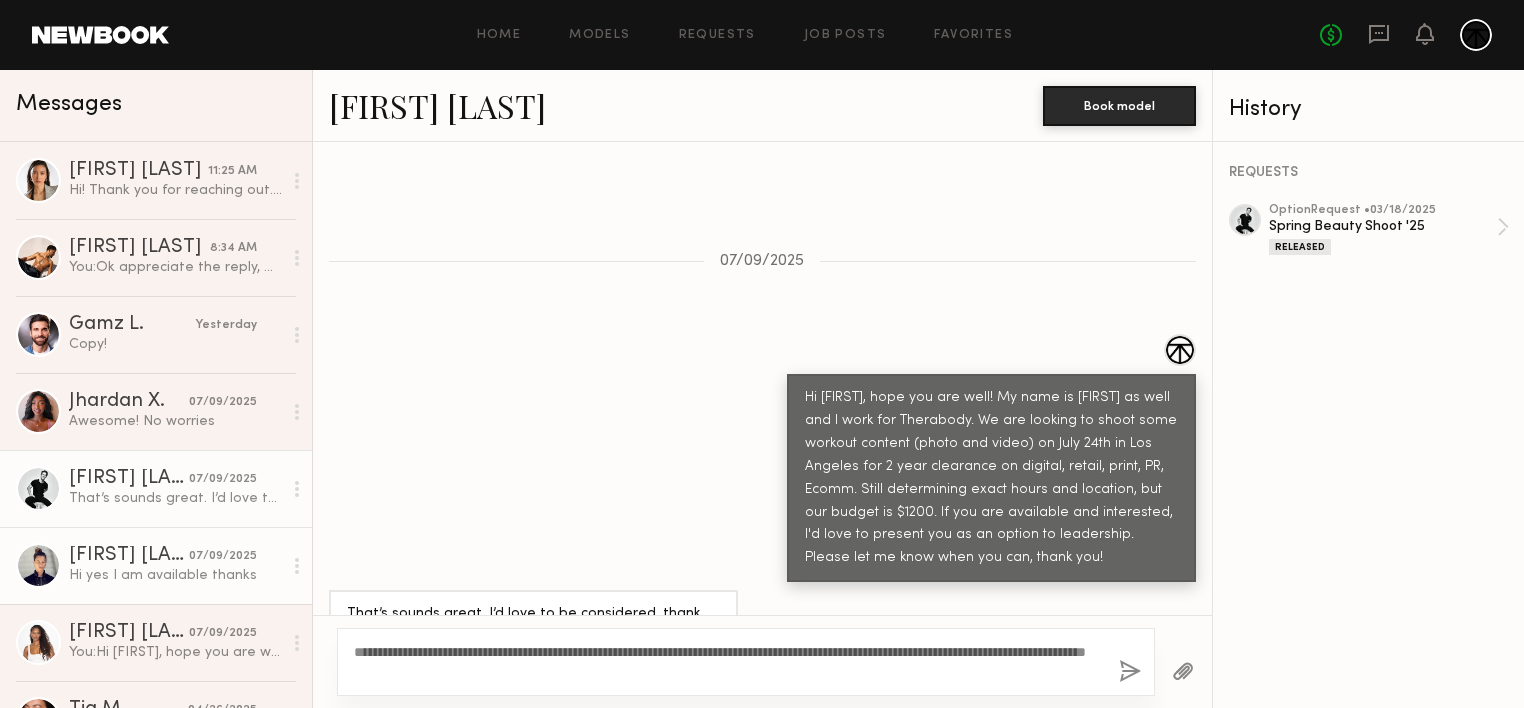 drag, startPoint x: 590, startPoint y: 669, endPoint x: 256, endPoint y: 581, distance: 345.39832 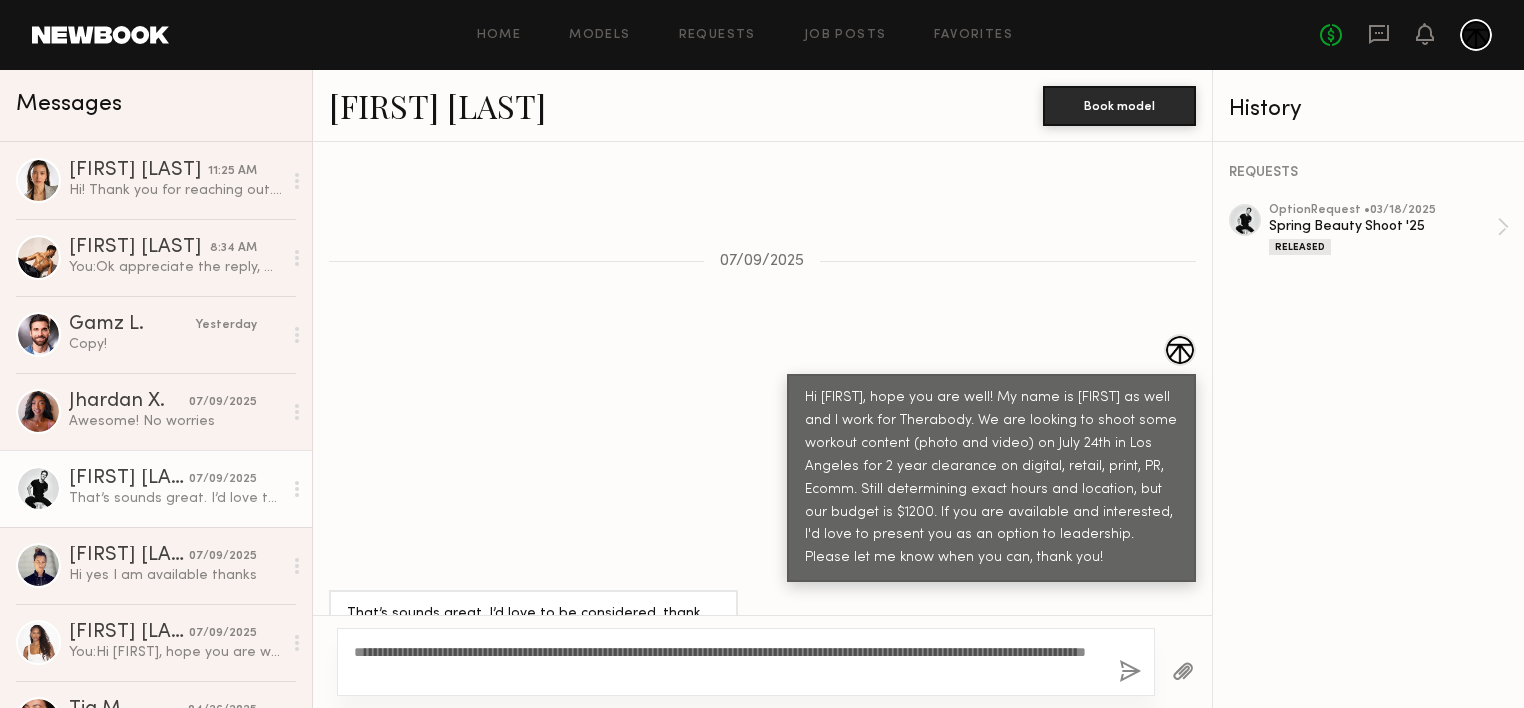 click on "**********" 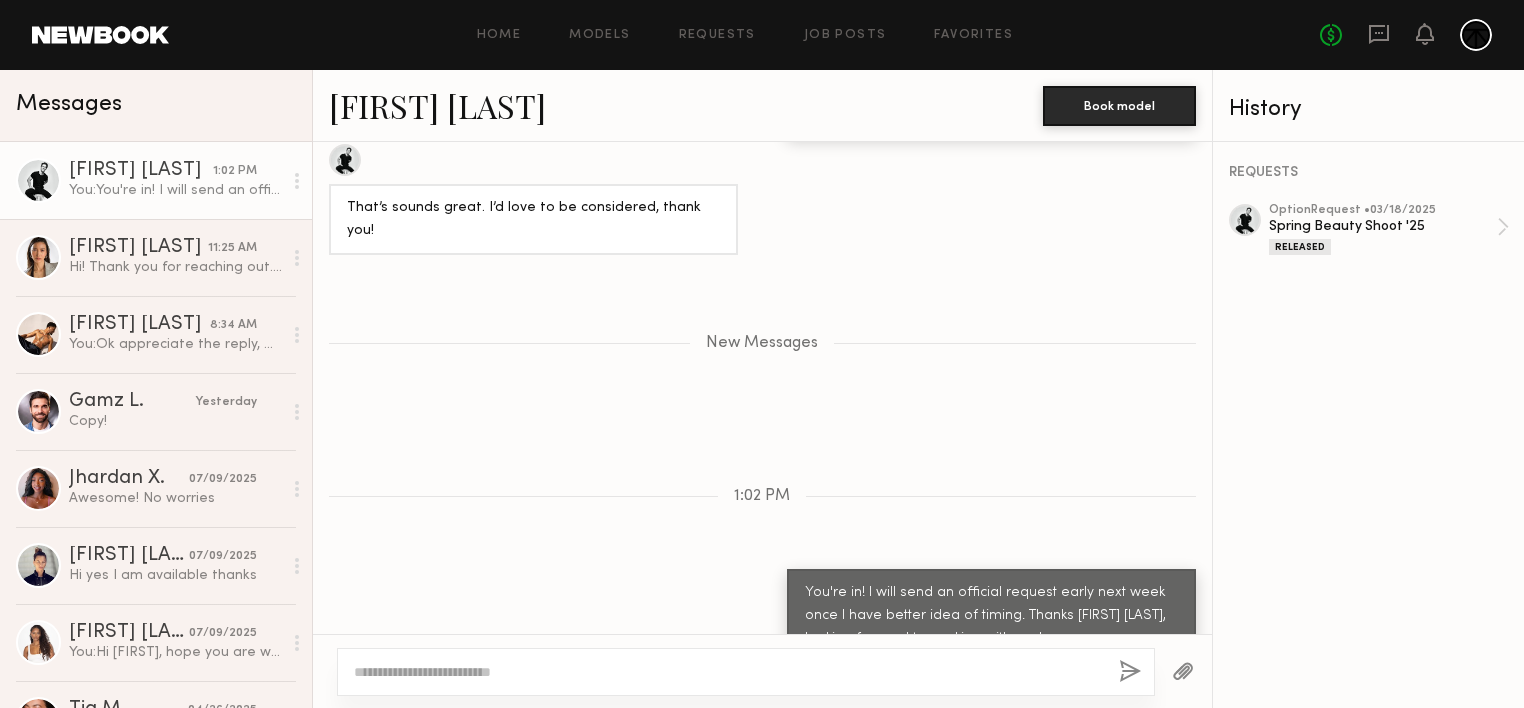 scroll, scrollTop: 3035, scrollLeft: 0, axis: vertical 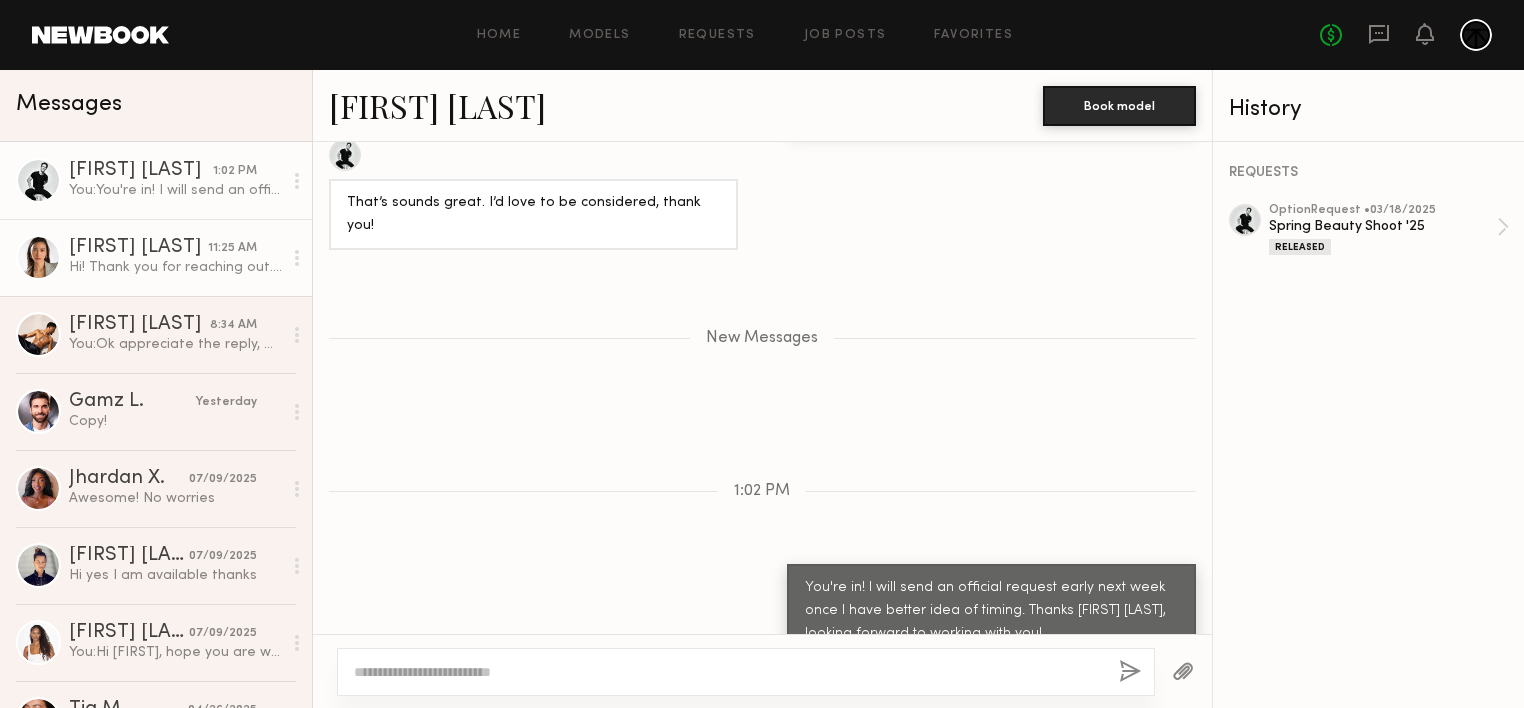 click on "[FIRST] [LAST] [TIME] Hi! Thank you for reaching out.
I'm available on the date and I would love to be considered!
I will also share my portfolio here.
https://[WEBSITE].my.canva.site/portfolio" 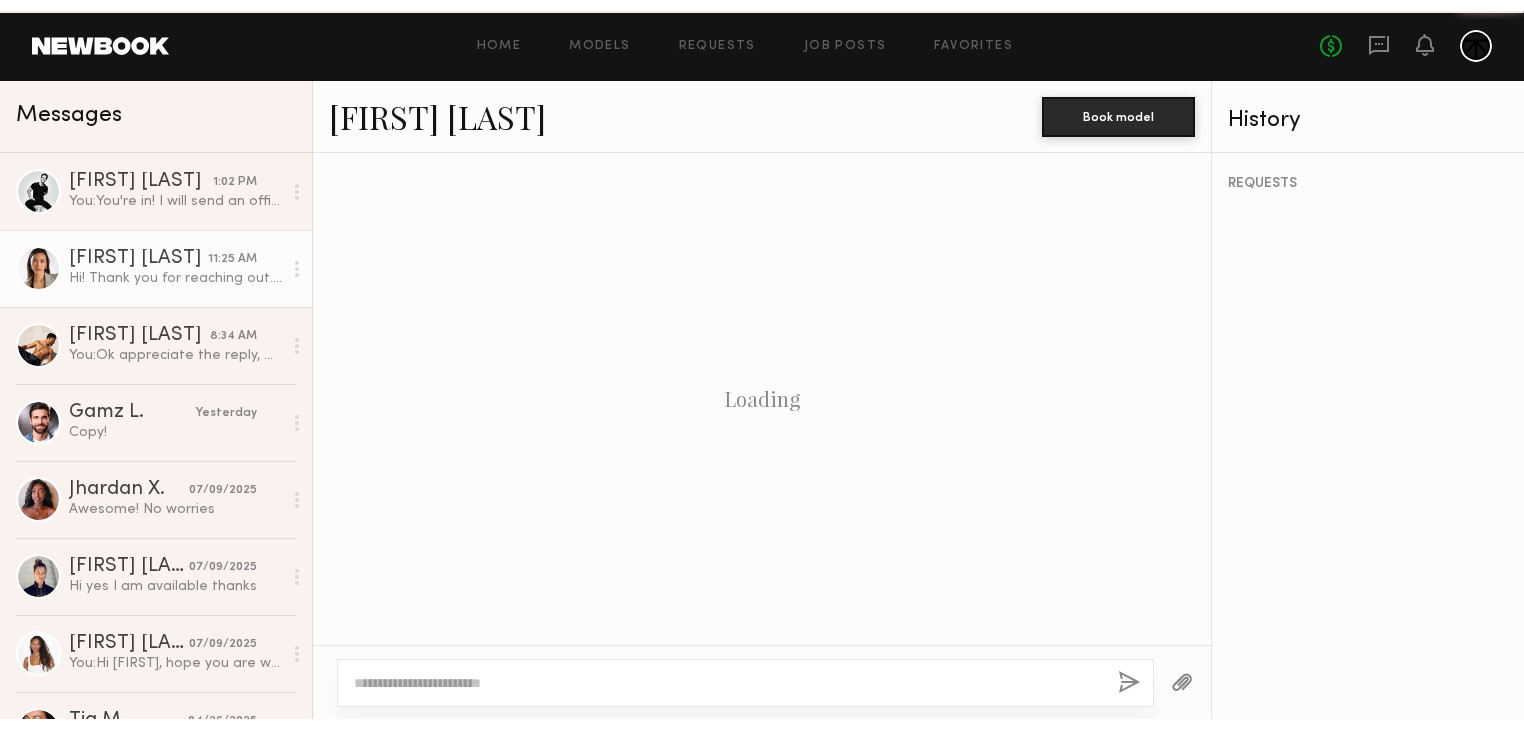scroll, scrollTop: 674, scrollLeft: 0, axis: vertical 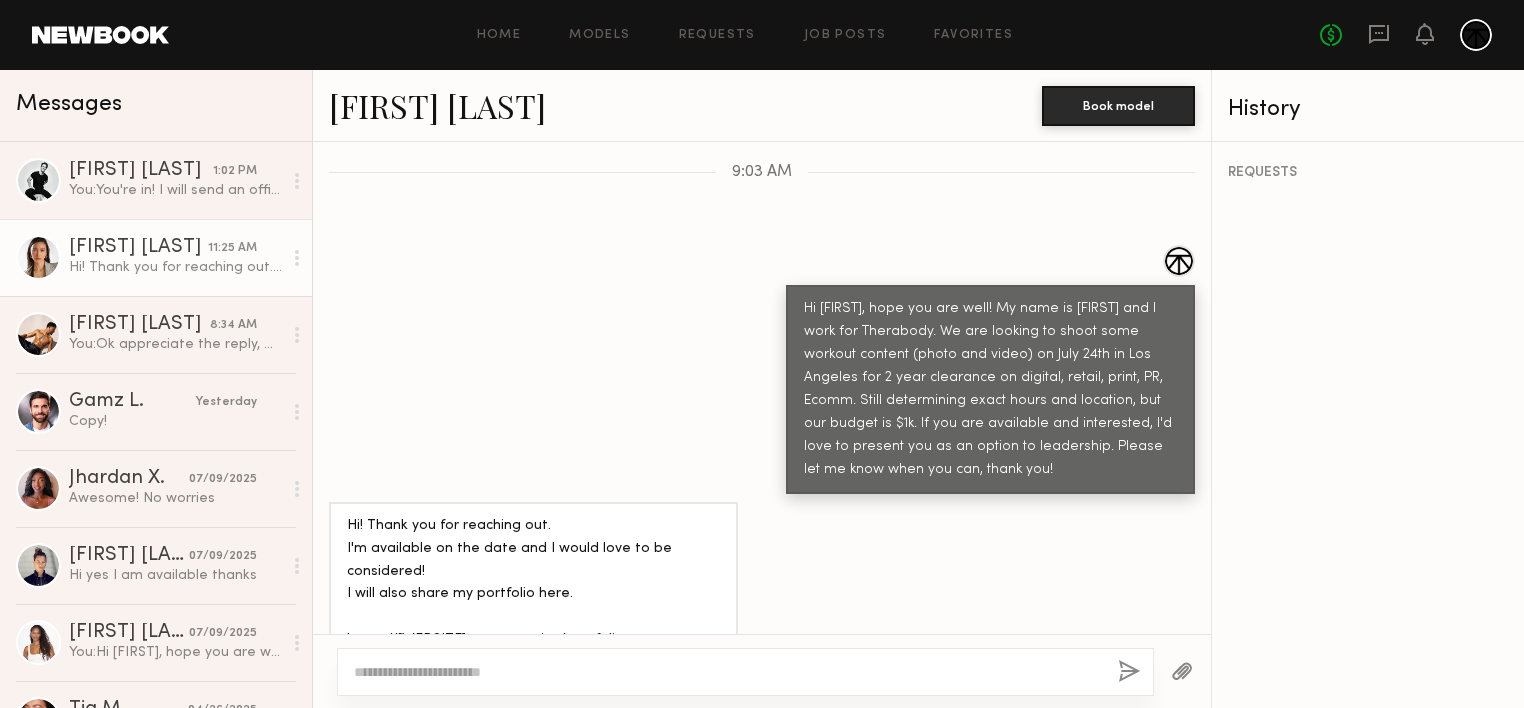 click 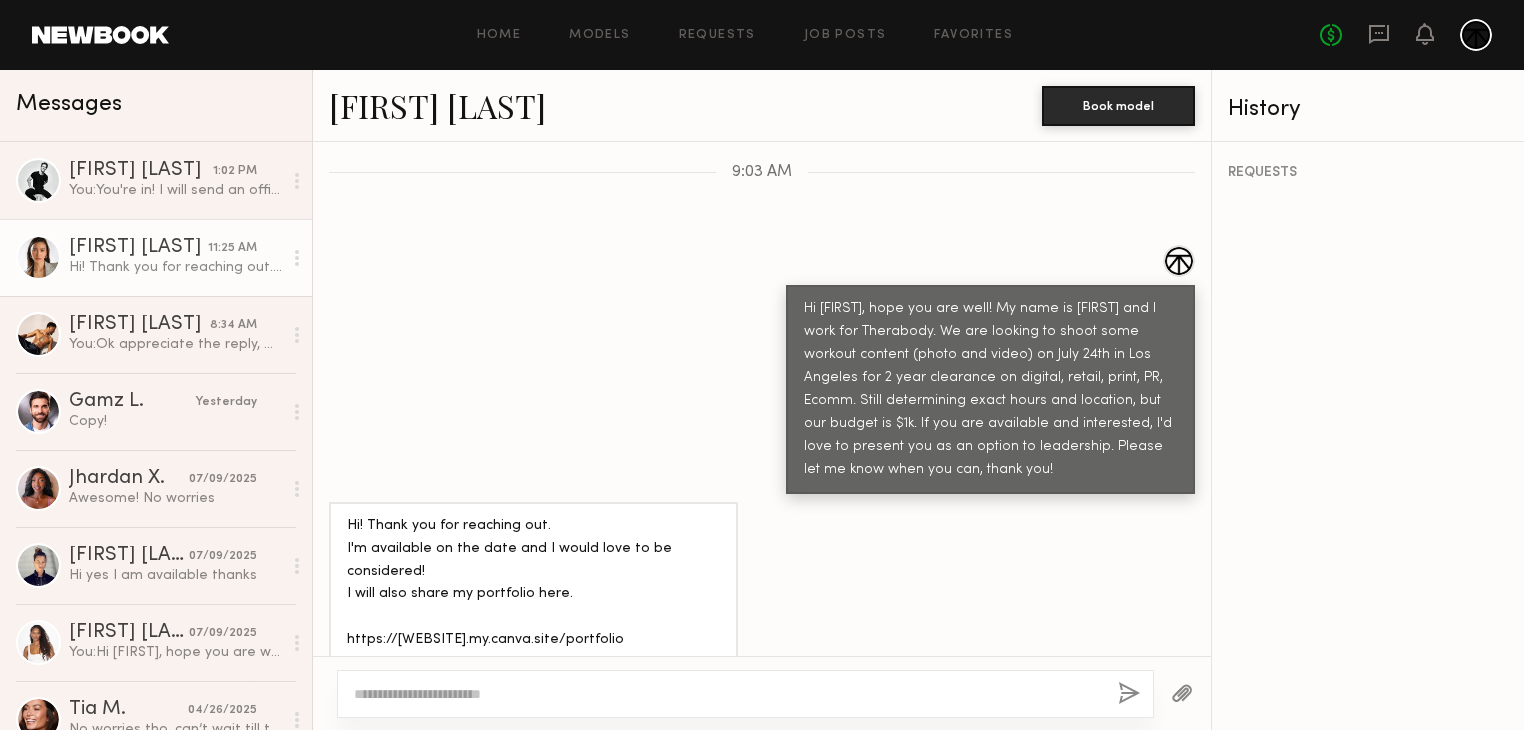 scroll, scrollTop: 652, scrollLeft: 0, axis: vertical 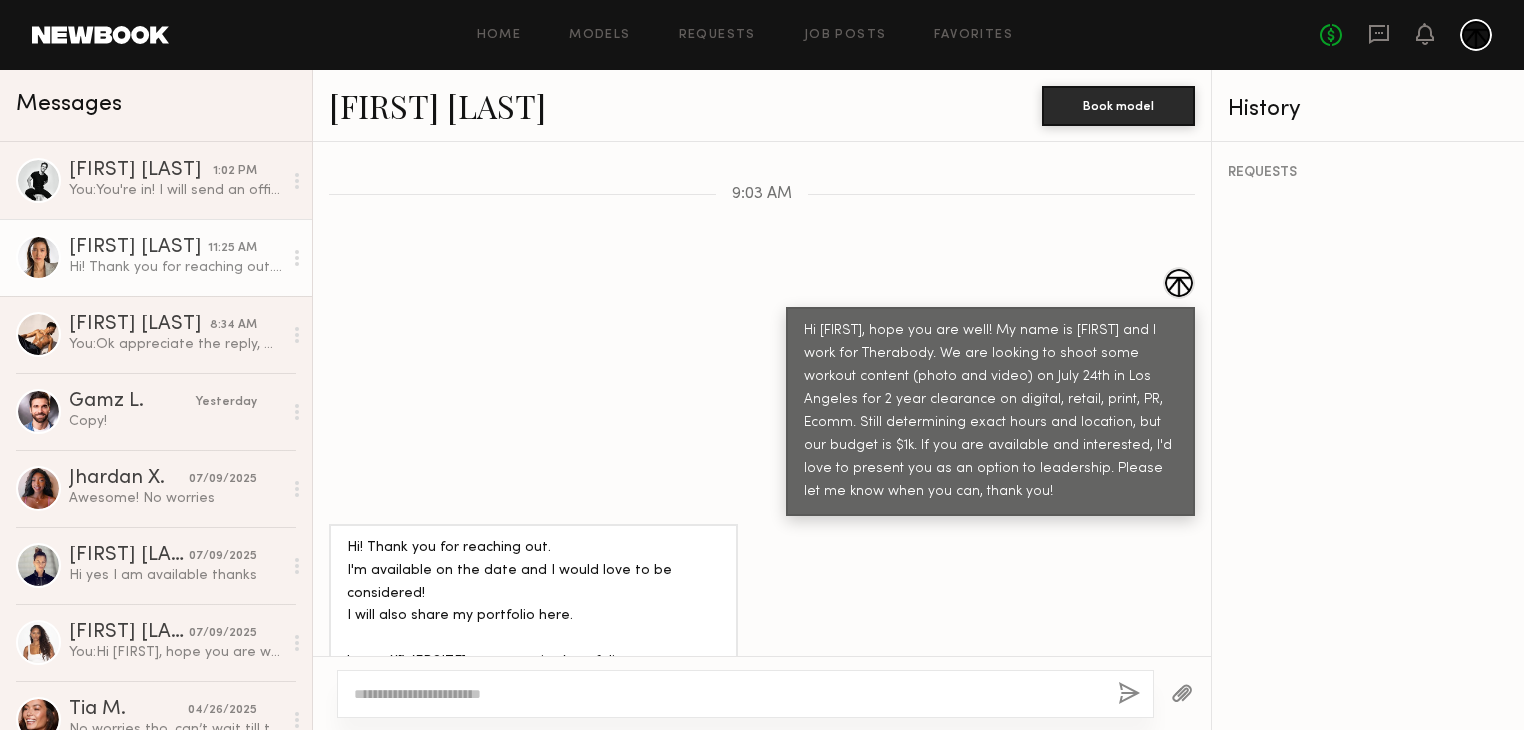 click on "Hi [FIRST], hope you are well! My name is [FIRST] and I work for Therabody. We are looking to shoot some workout content (photo and video) on July 24th in Los Angeles for 2 year clearance on digital, retail, print, PR, Ecomm. Still determining exact hours and location, but our budget is $1k. If you are available and interested, I'd love to present you as an option to leadership. Please let me know when you can, thank you!" 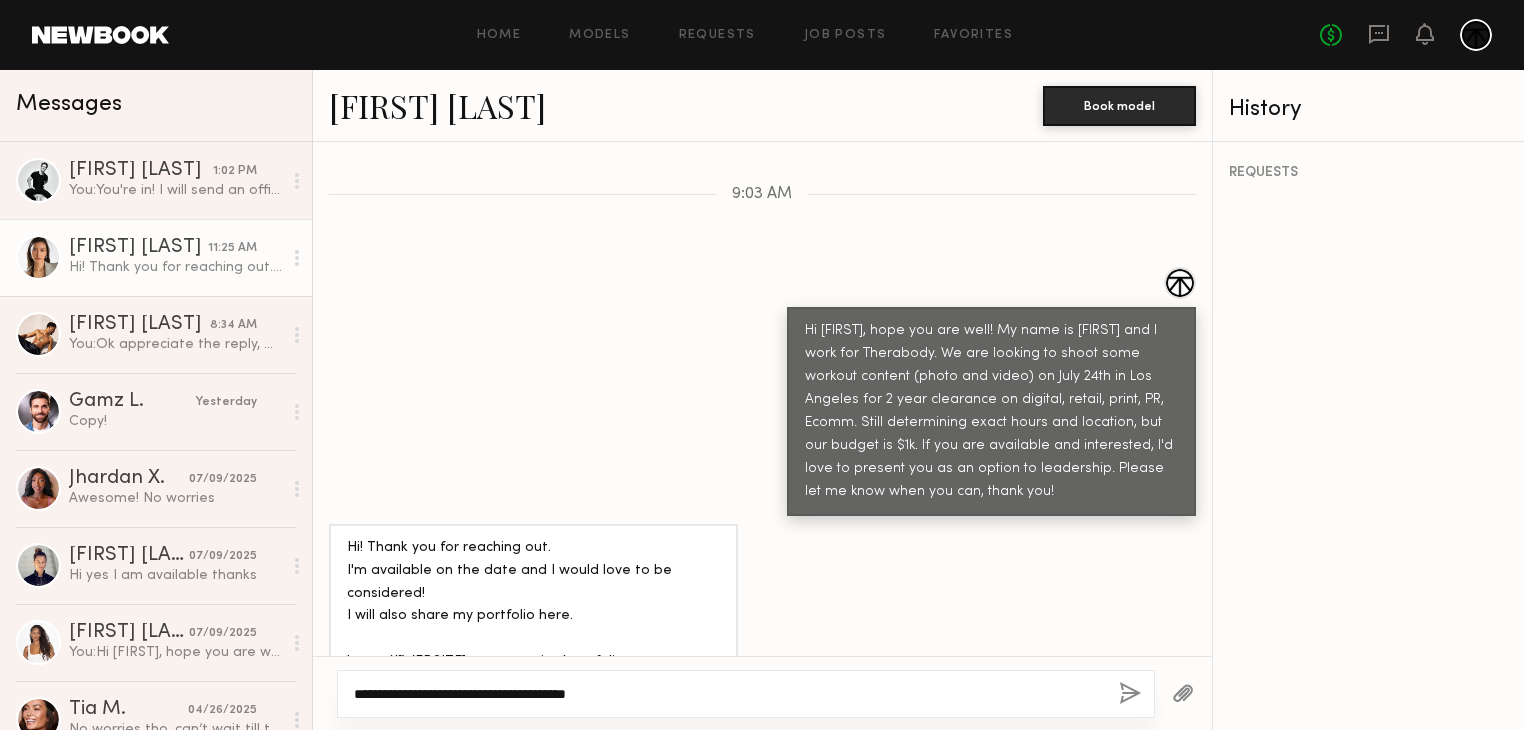 type 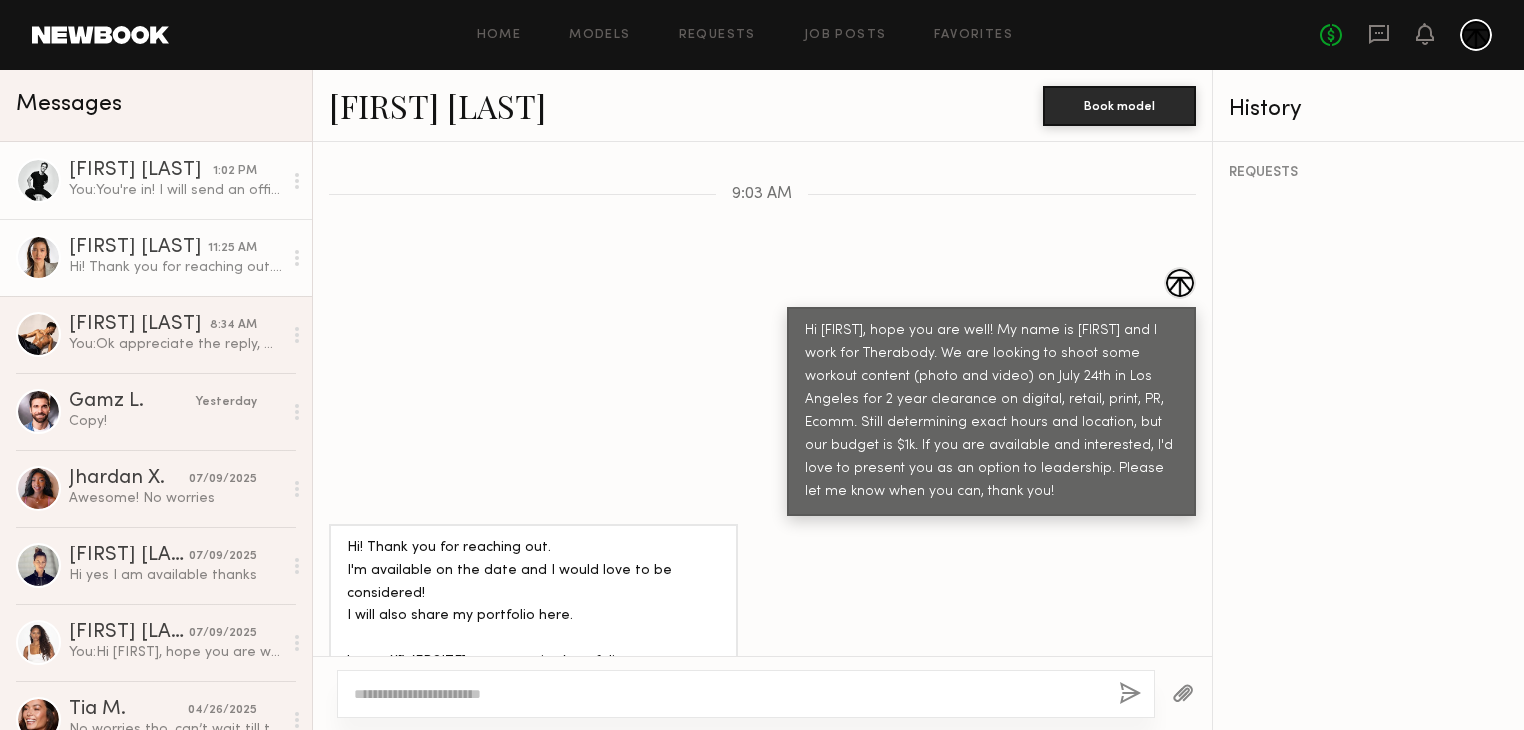 click on "1:02 PM" 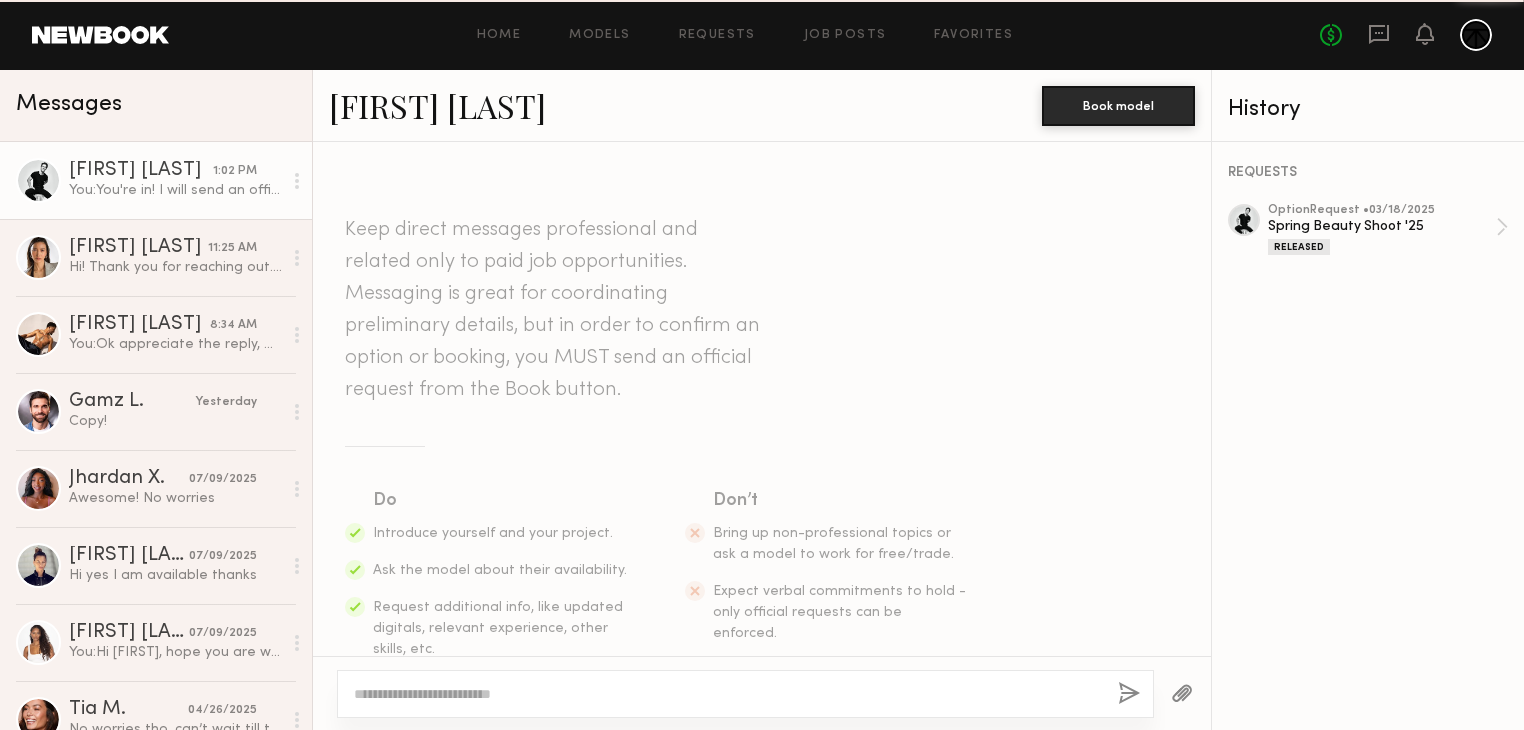 scroll, scrollTop: 2858, scrollLeft: 0, axis: vertical 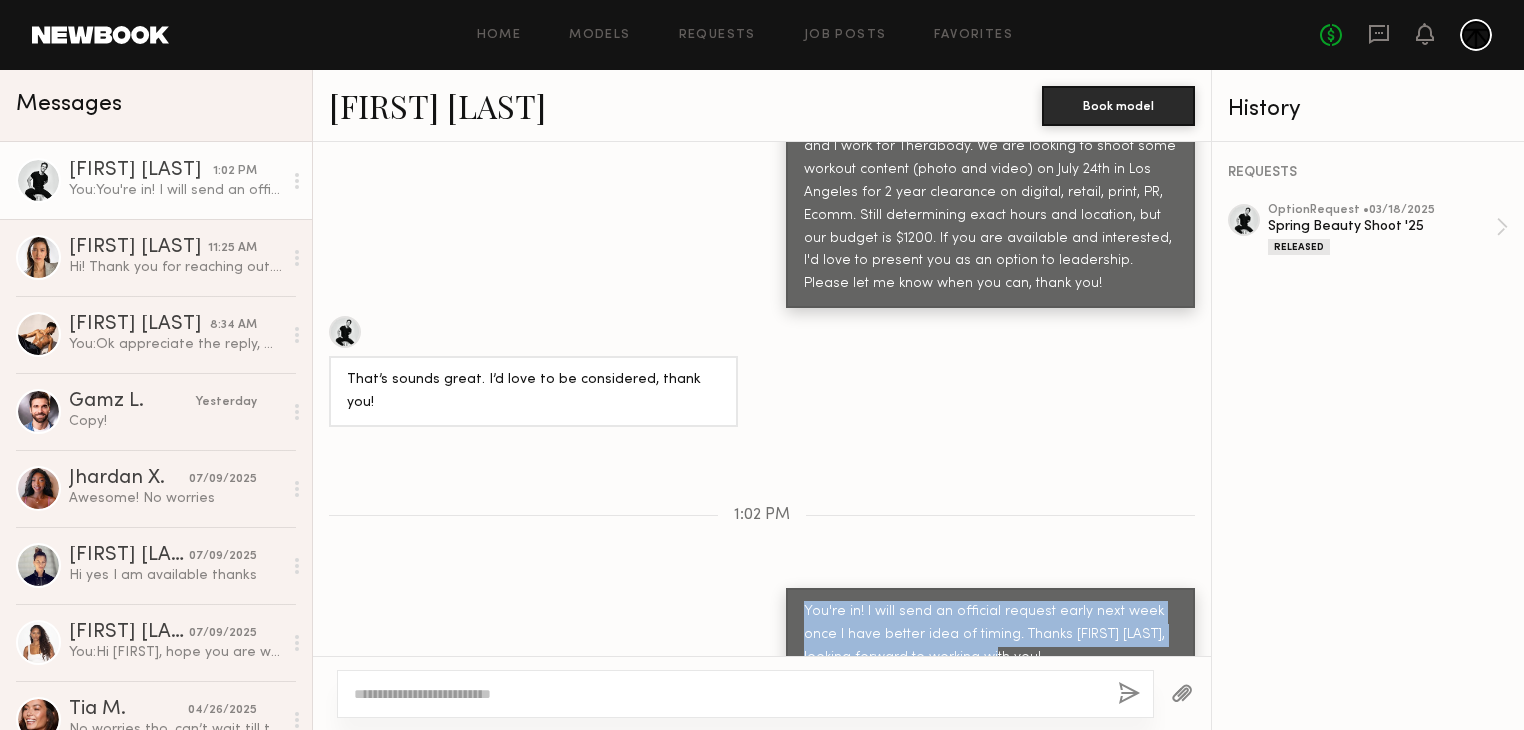 drag, startPoint x: 984, startPoint y: 613, endPoint x: 776, endPoint y: 561, distance: 214.40149 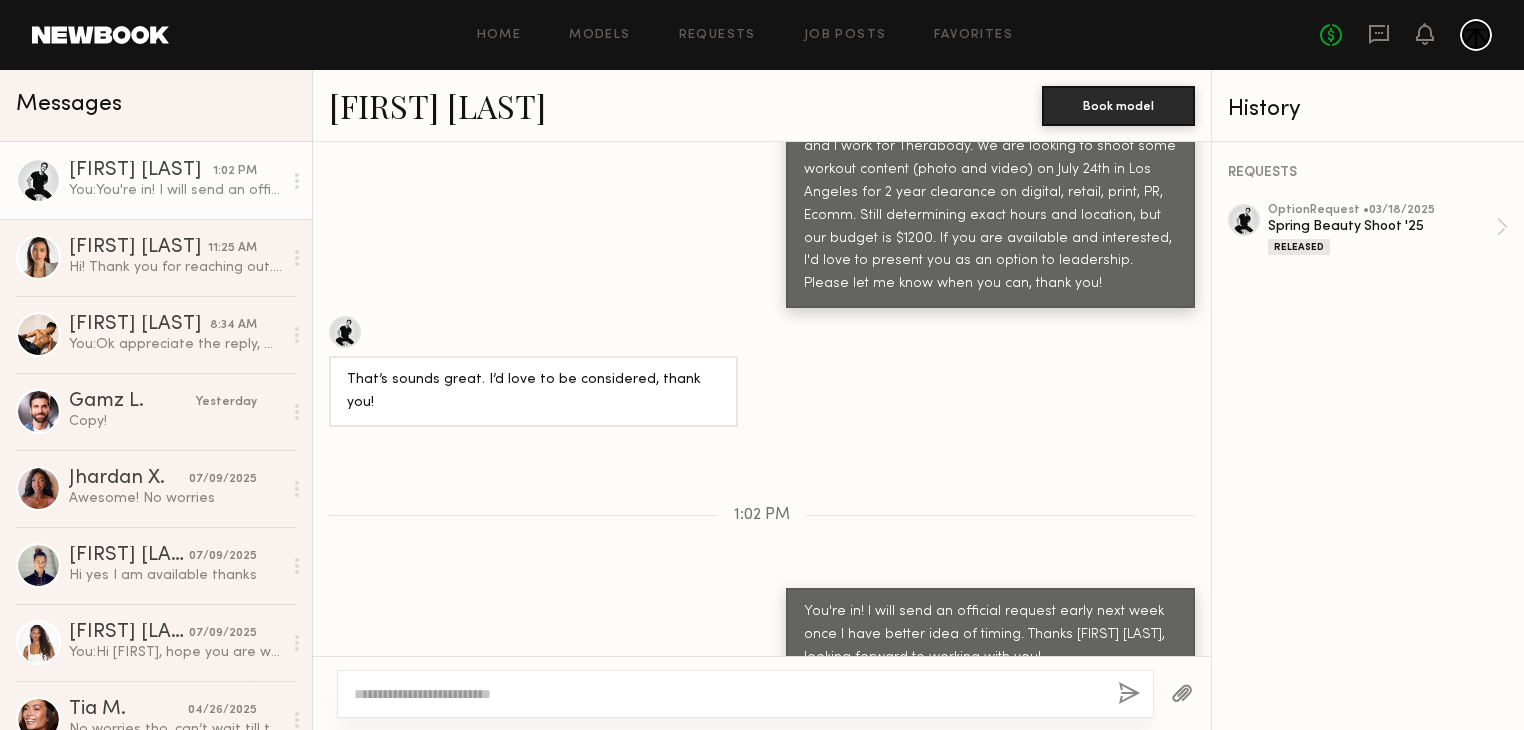 click on "Keep direct messages professional and related only to paid job opportunities. Messaging is great for coordinating preliminary details, but in order to confirm an option or booking, you MUST send an official request from the Book button. Do Introduce yourself and your project. Ask the model about their availability. Request additional info, like updated digitals, relevant experience, other skills, etc. Don’t Bring up non-professional topics or ask a model to work for free/trade. Expect verbal commitments to hold - only official requests can be enforced. Move communications off the platform. [DATE] Hi [FIRST]! Yes, that sounds great. I’m available then and would love to shoot with you guys :) [DATE] Thank you for your patience, hoping to confirm shortly! Great, thank you! [DATE] Thank you so much for letting me know!! [DATE] Totally understand! Hope we can work together in the future! For your Safety For your safety and protection, only communicate and pay directly within Newbook [DATE]" 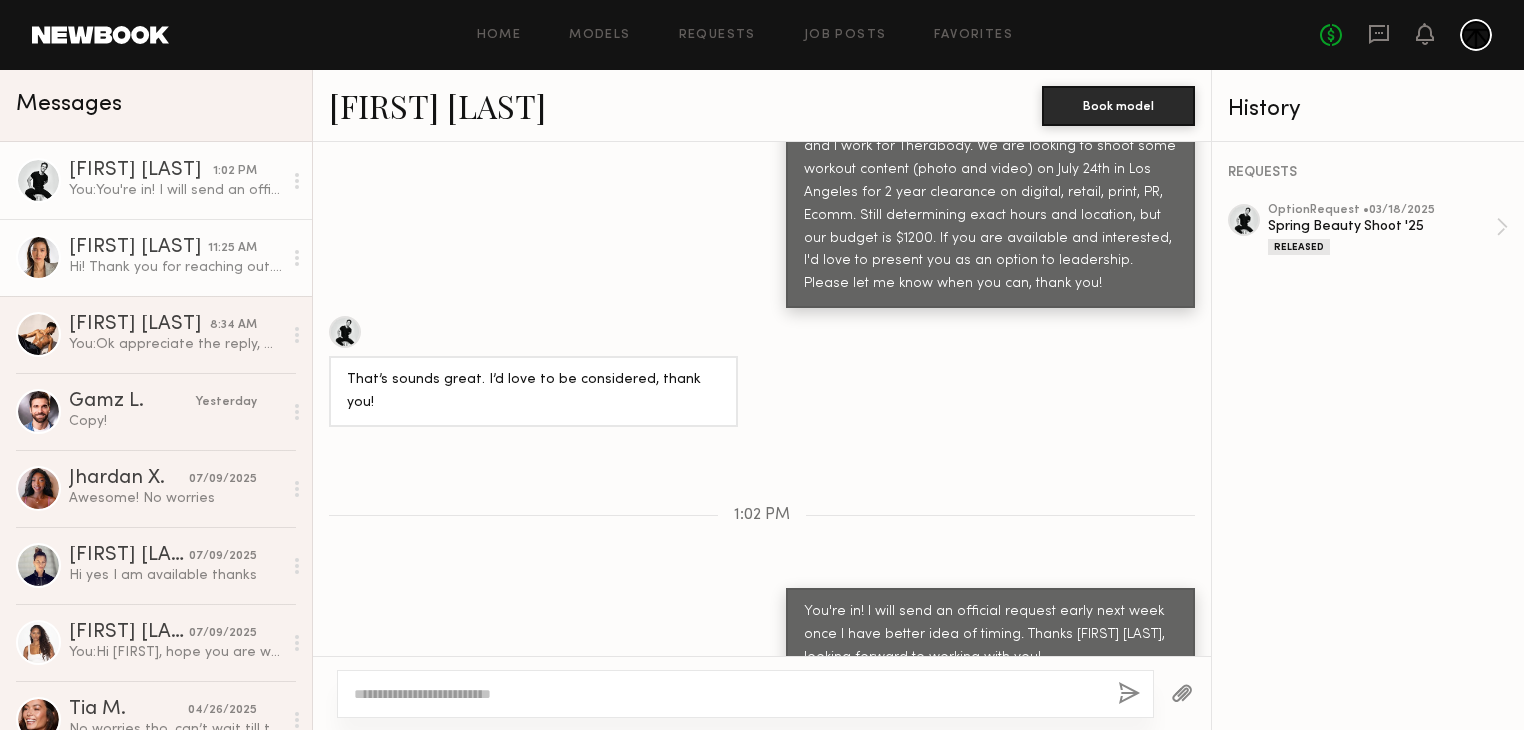 click on "Hi! Thank you for reaching out.
I'm available on the date and I would love to be considered!
I will also share my portfolio here.
https://[WEBSITE].my.canva.site/portfolio" 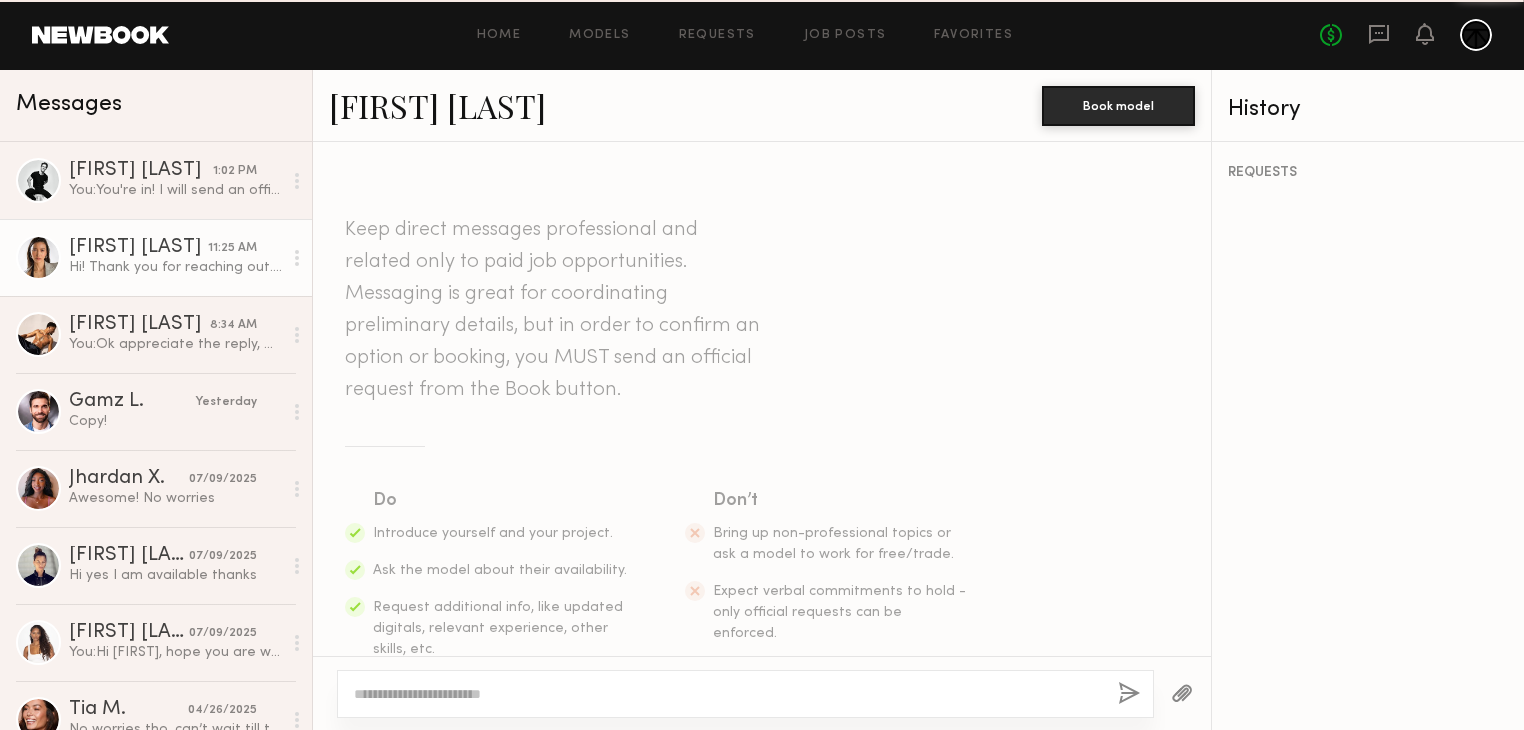 scroll, scrollTop: 652, scrollLeft: 0, axis: vertical 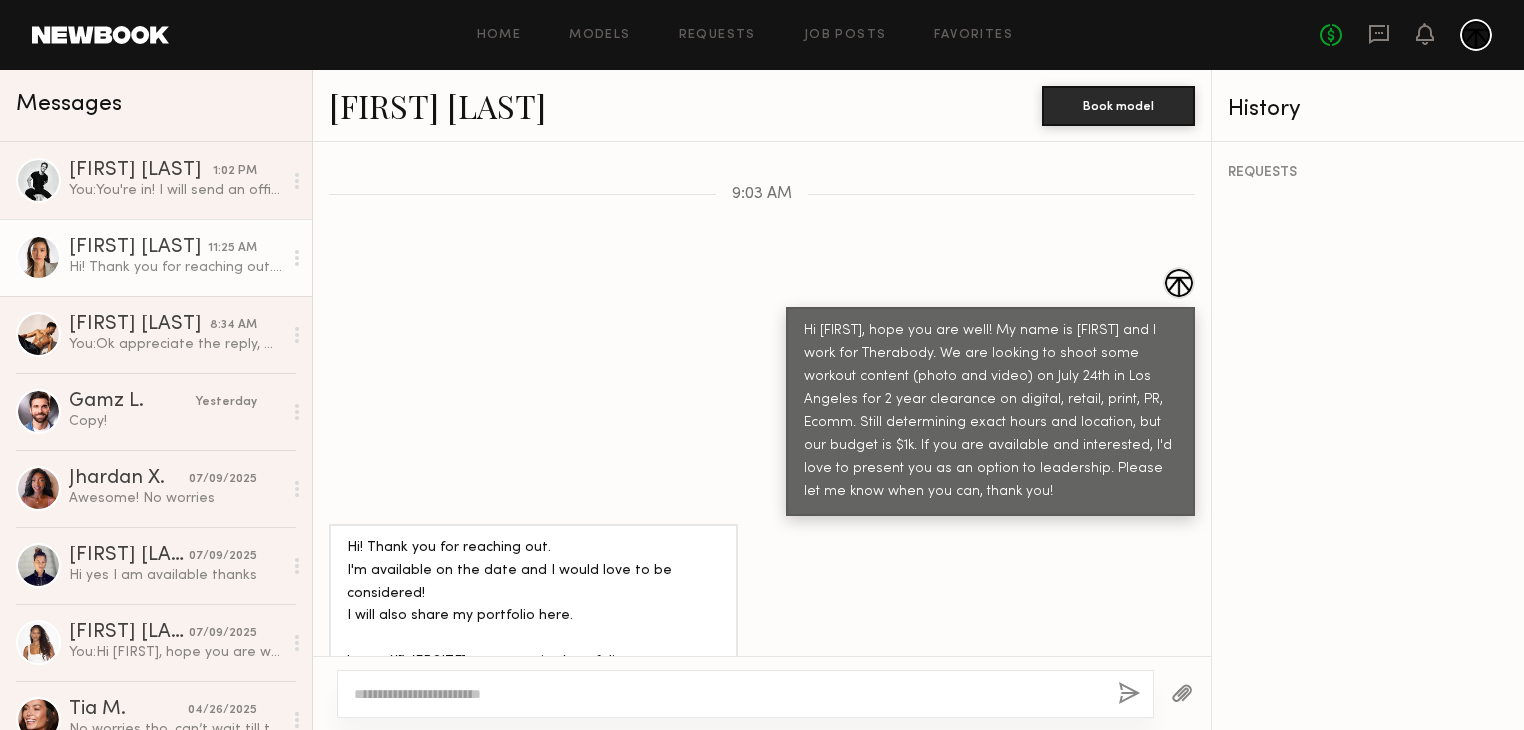 click 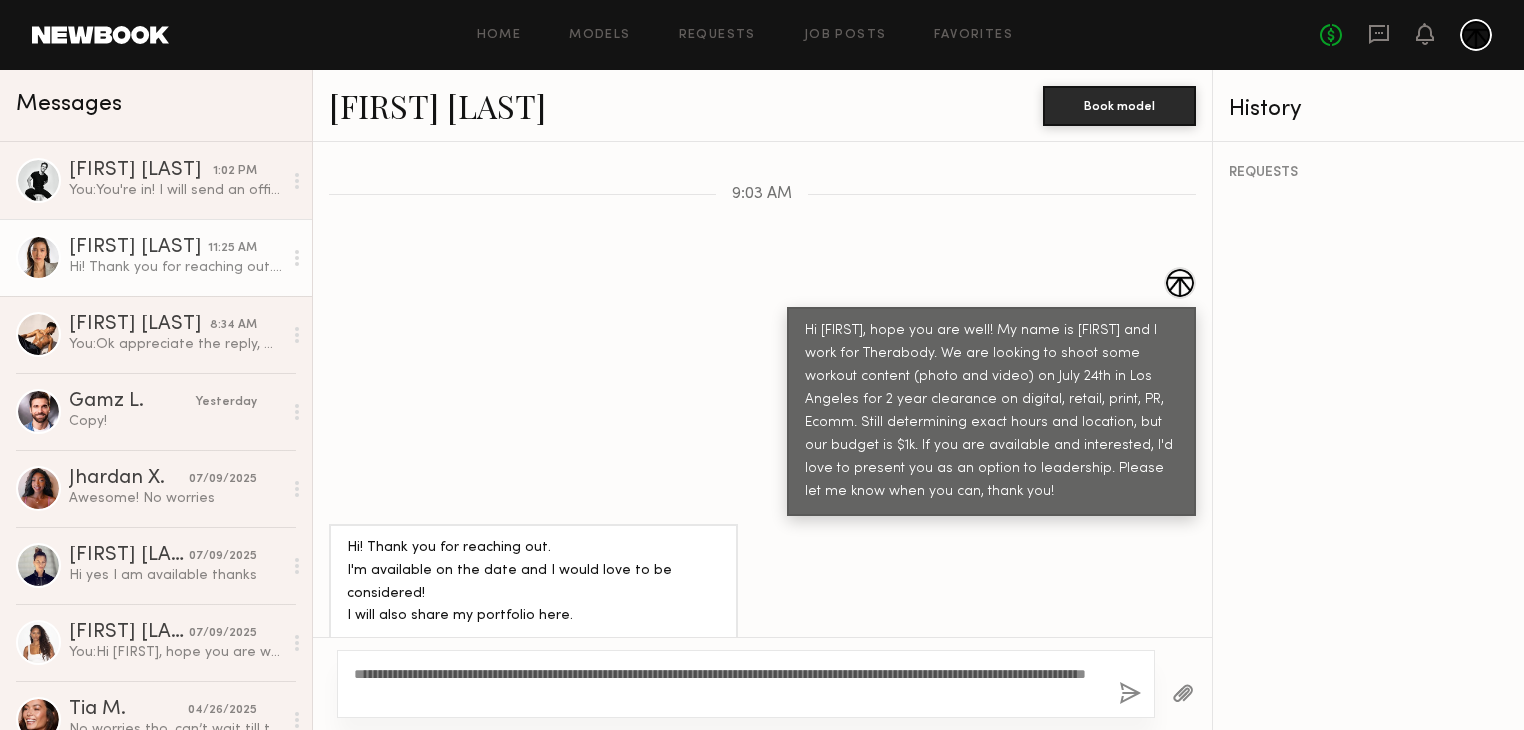 click on "**********" 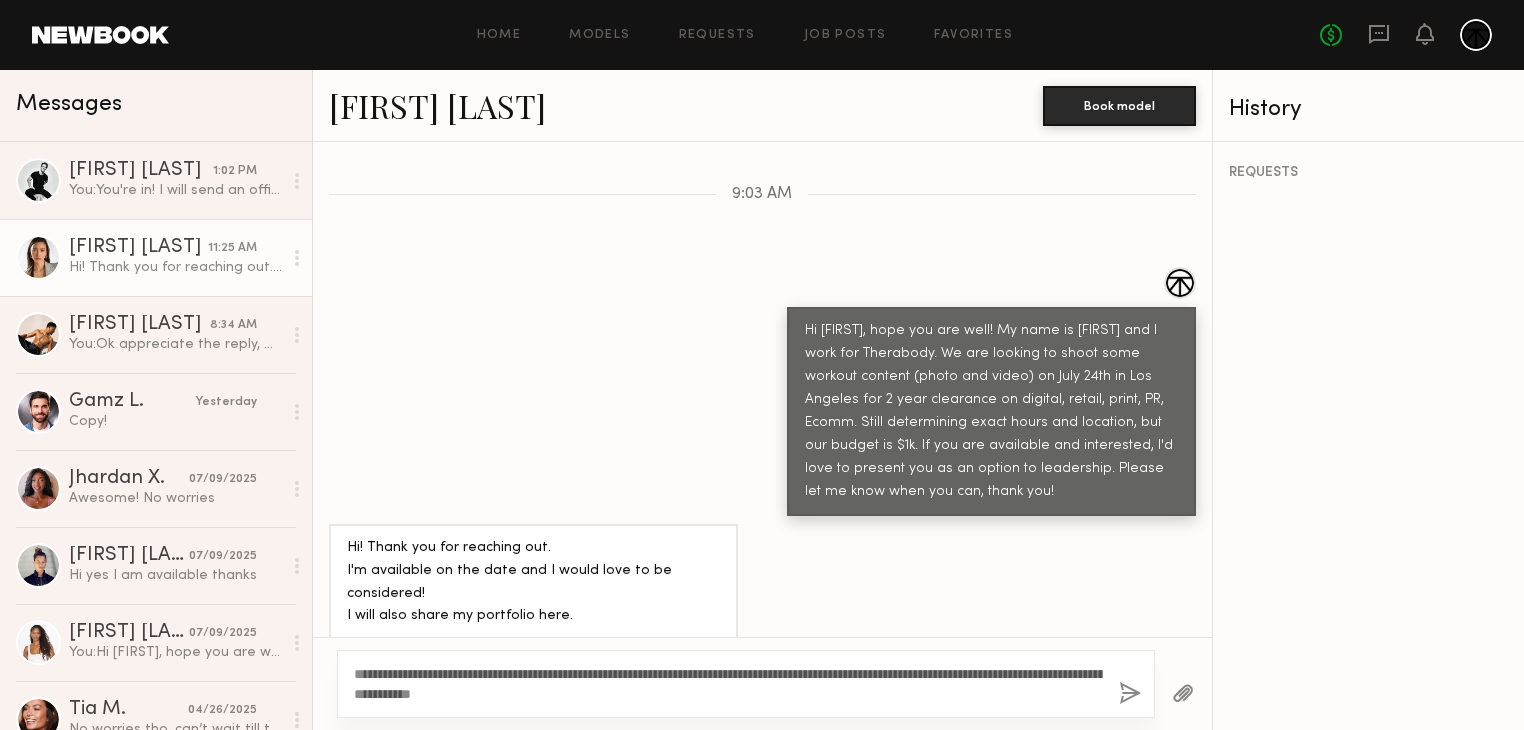 click on "**********" 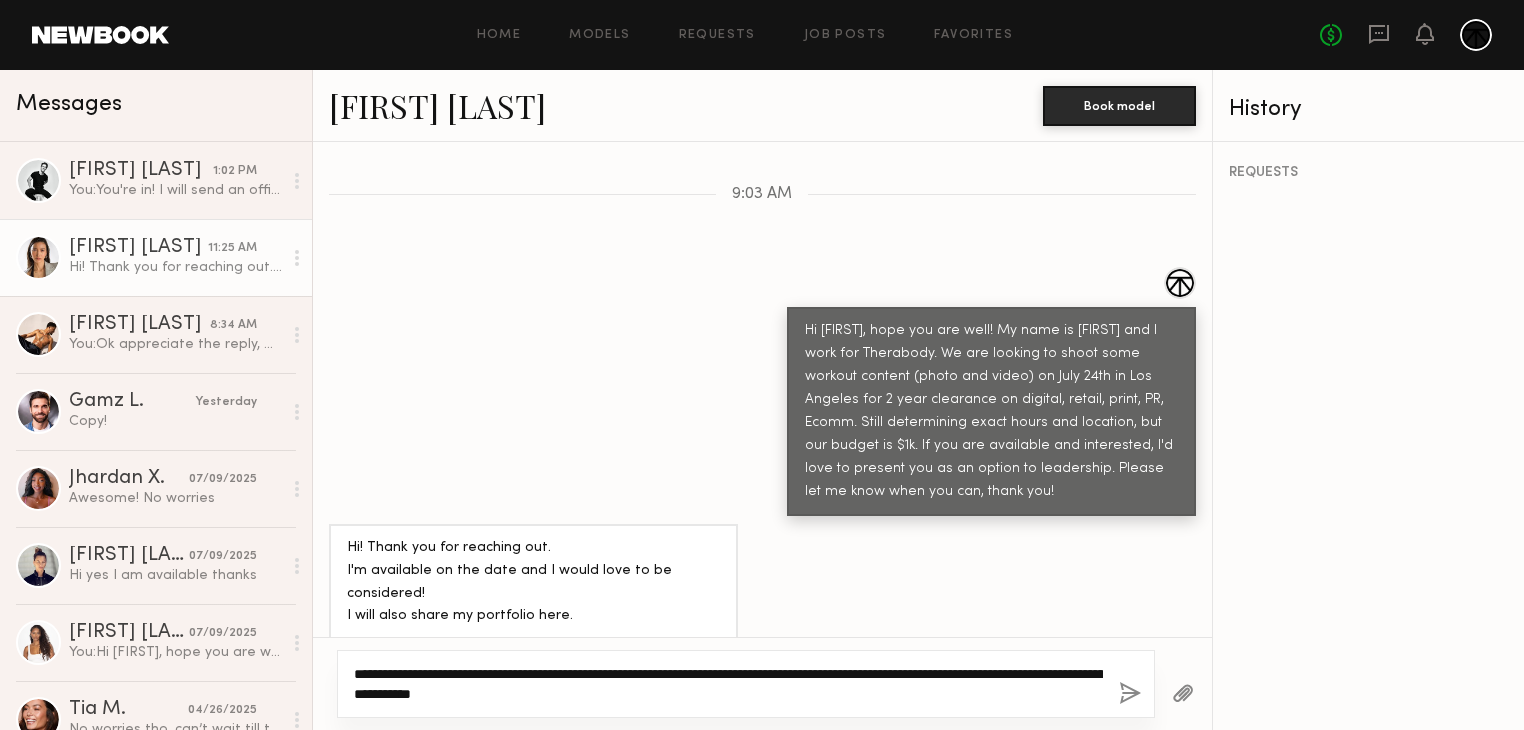 click on "**********" 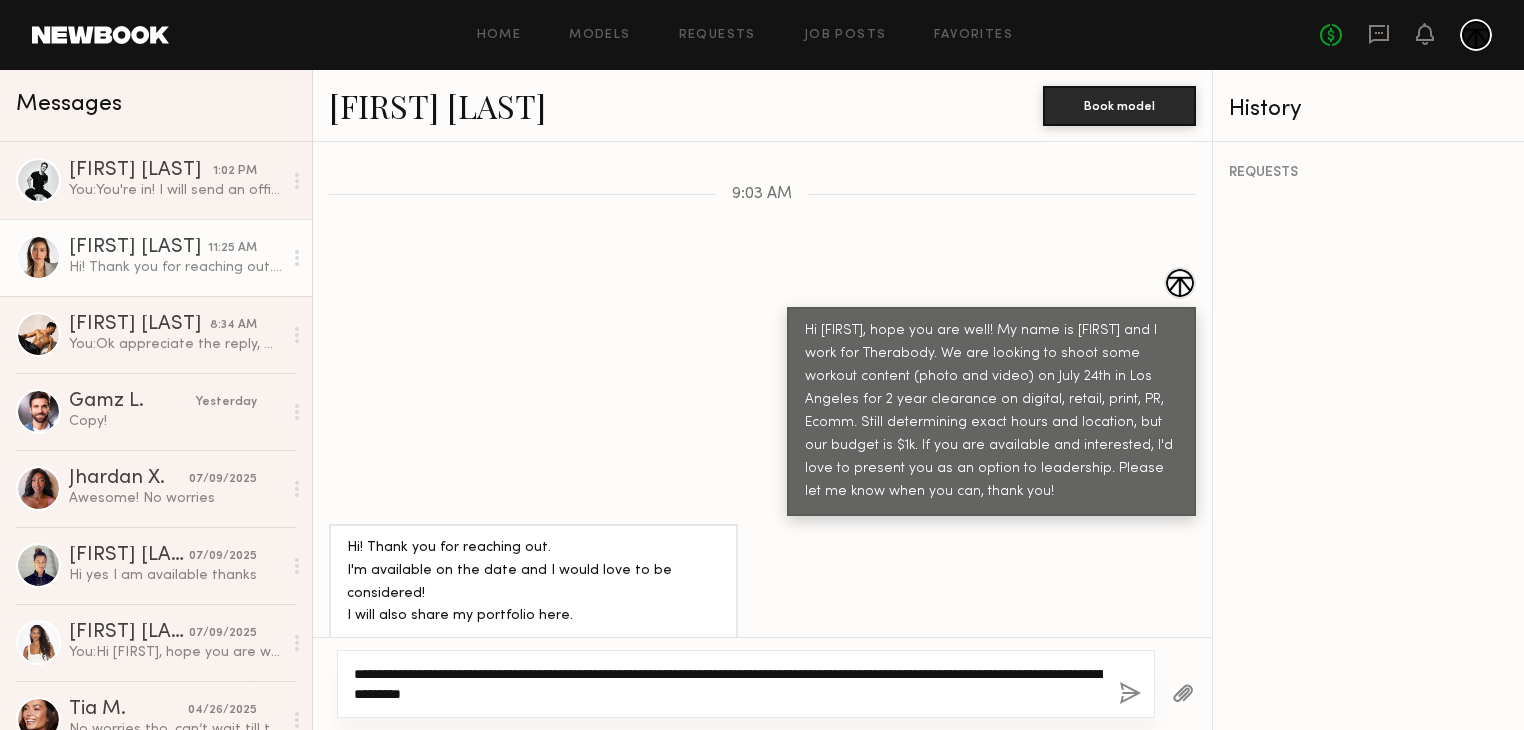 click on "**********" 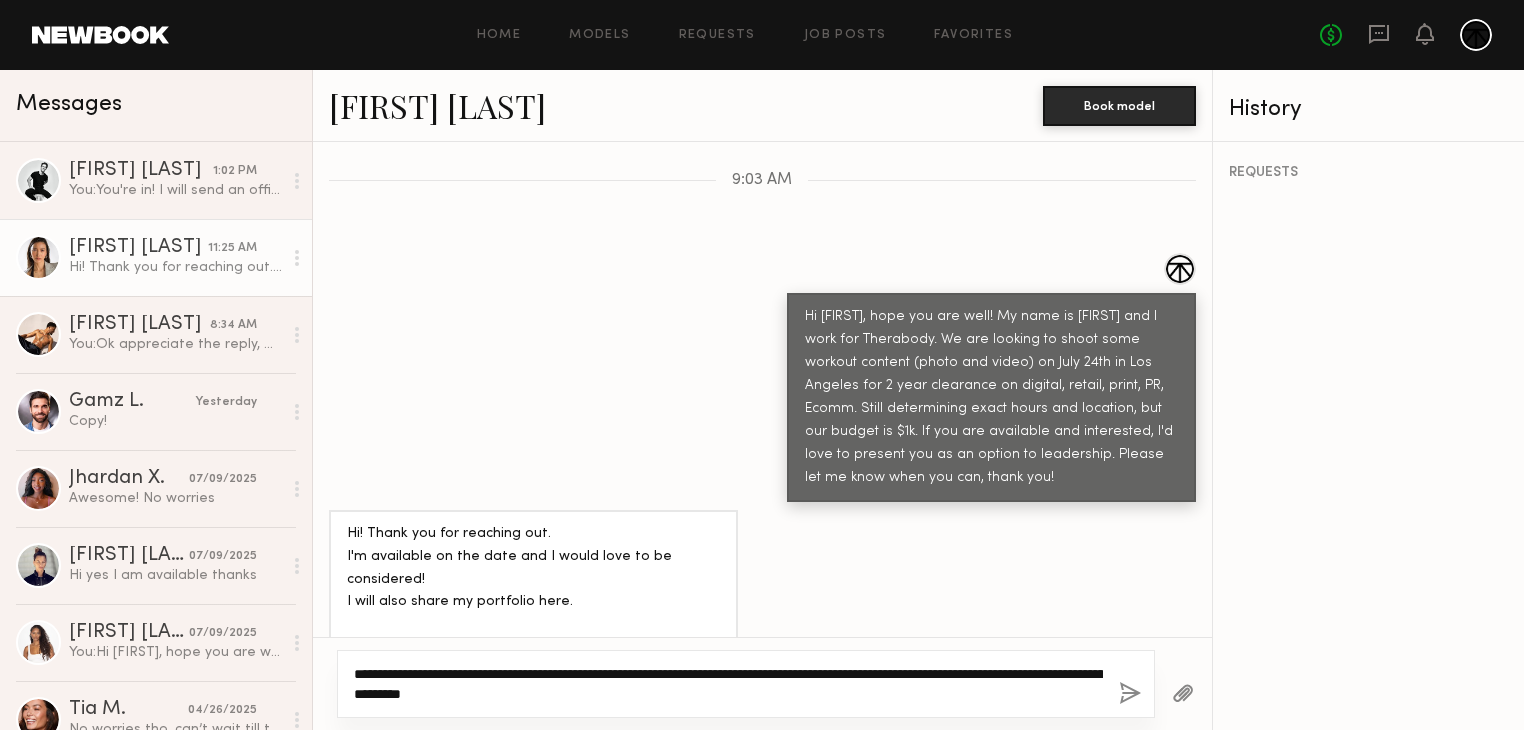 scroll, scrollTop: 670, scrollLeft: 0, axis: vertical 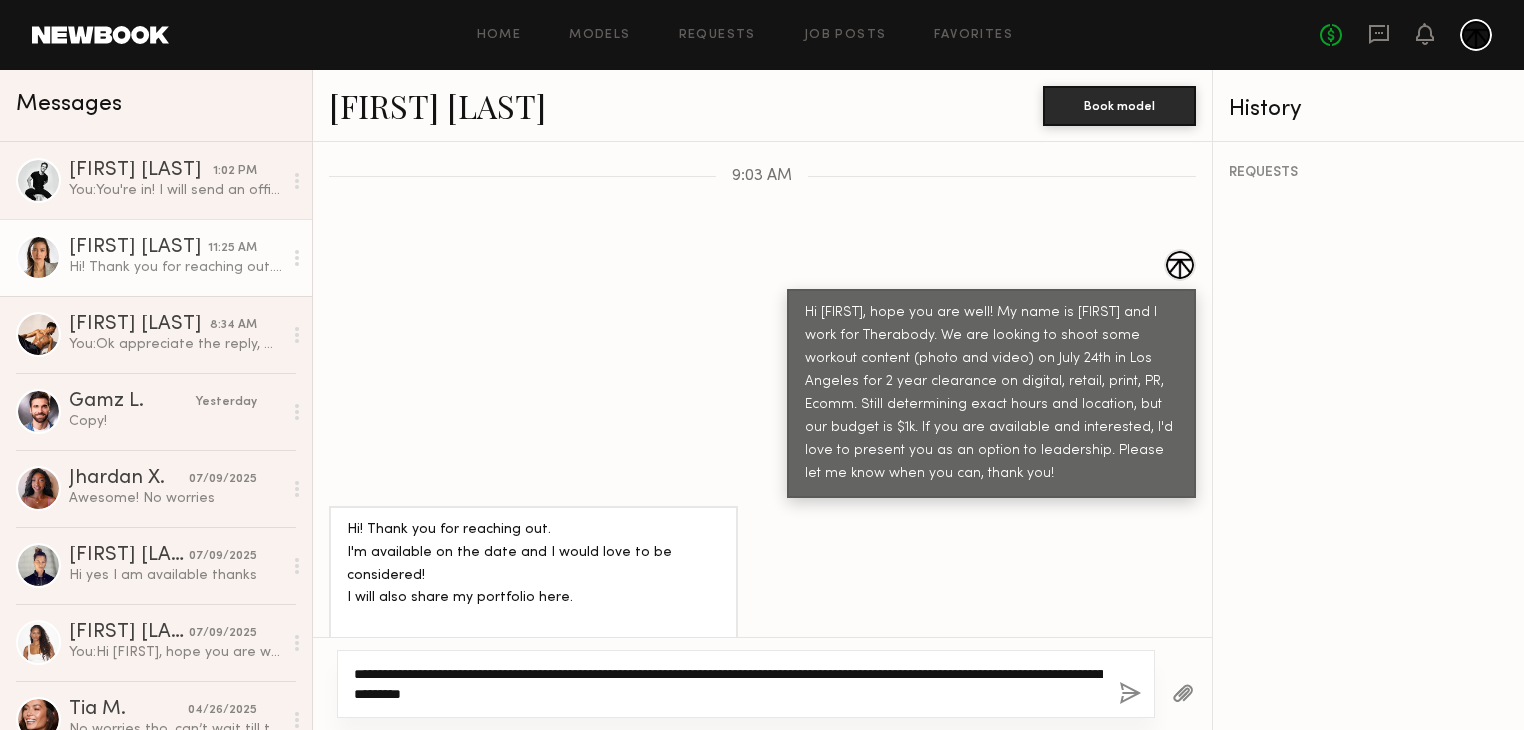 click on "**********" 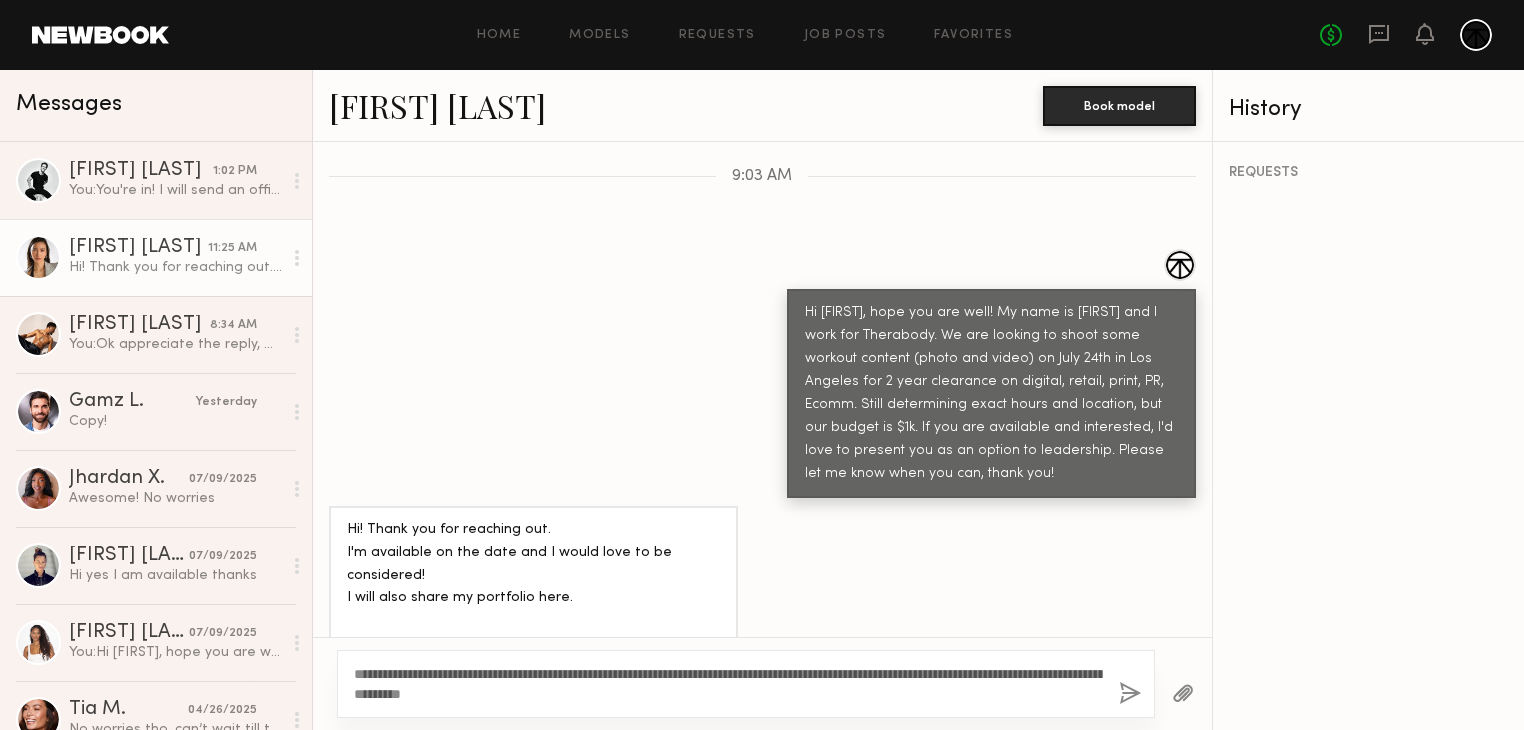 click 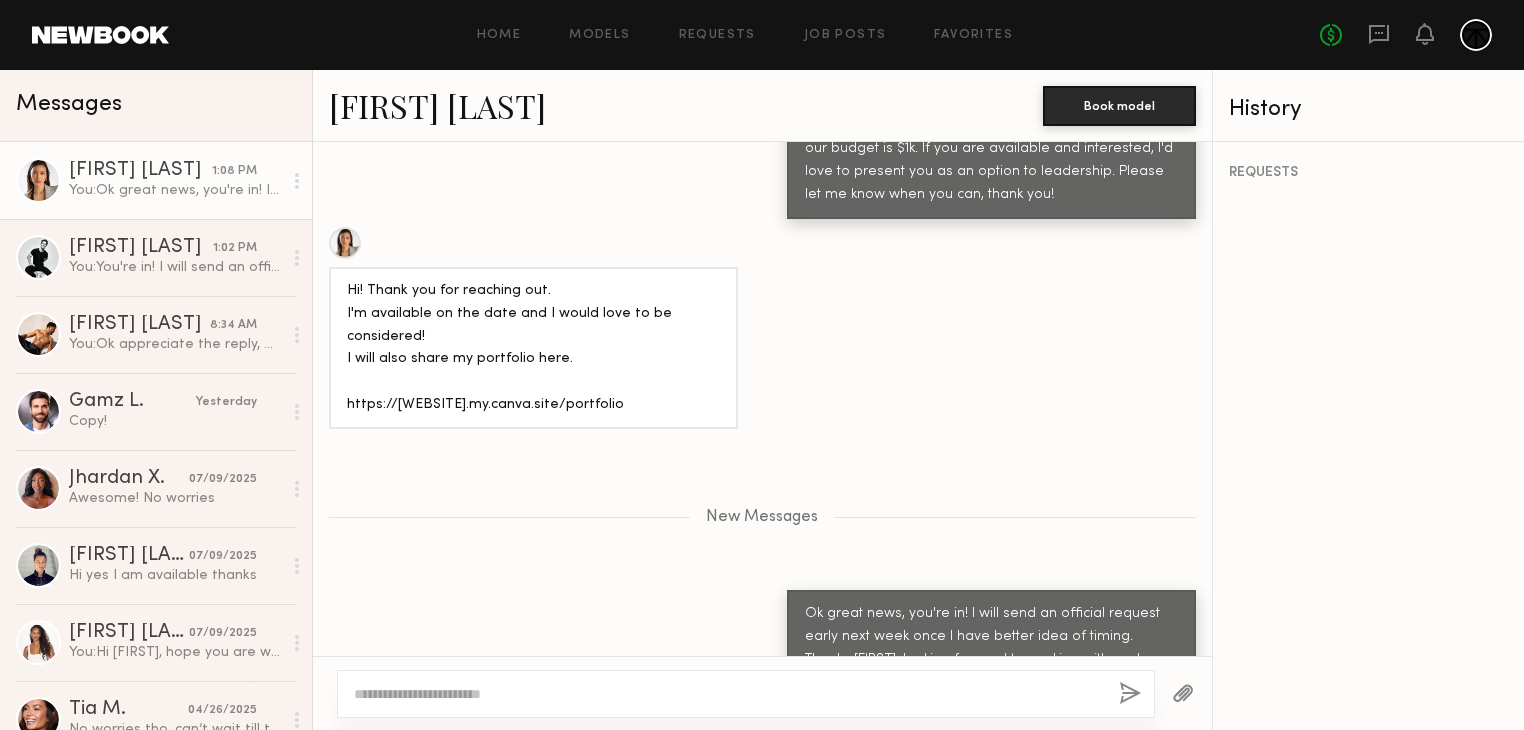 scroll, scrollTop: 948, scrollLeft: 0, axis: vertical 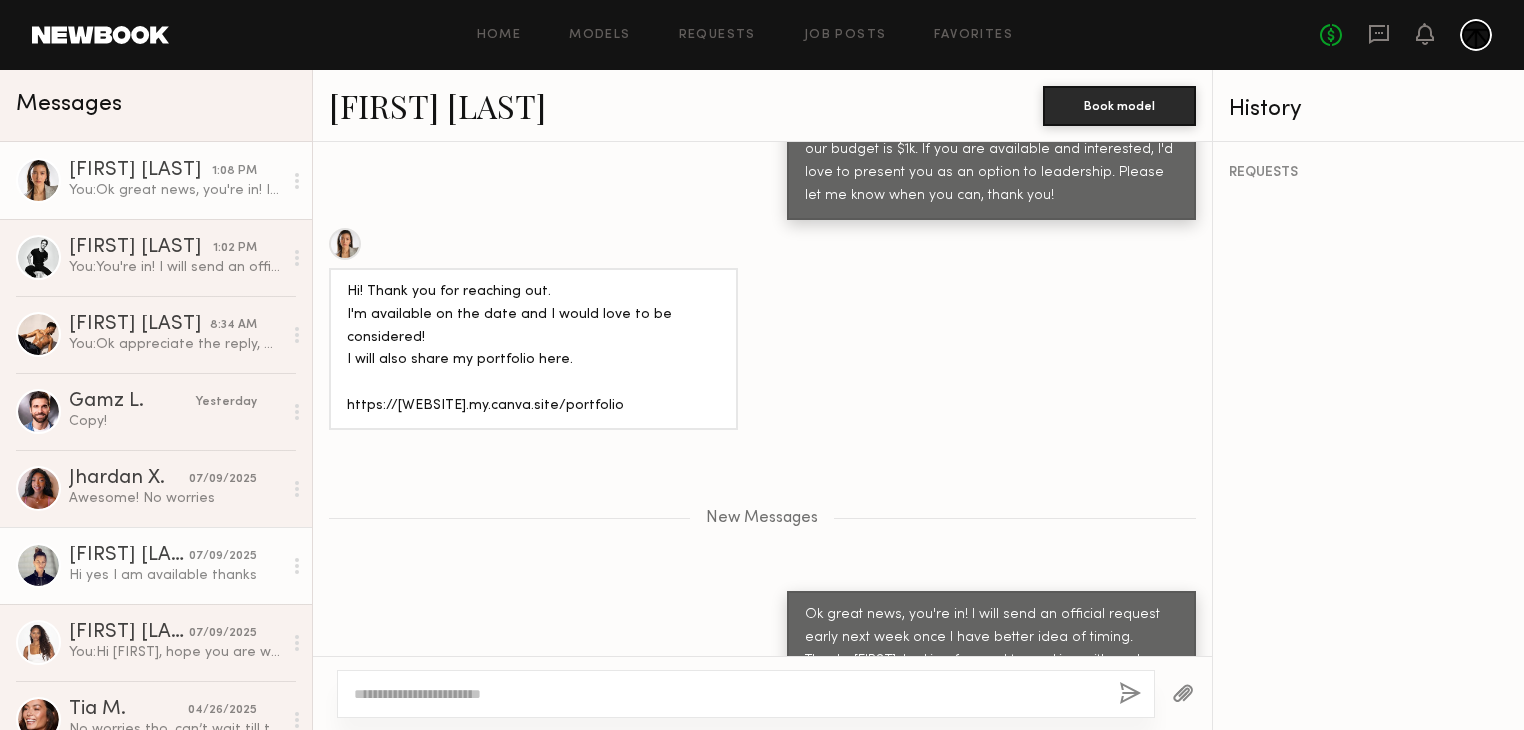 click on "Hi yes I am available thanks" 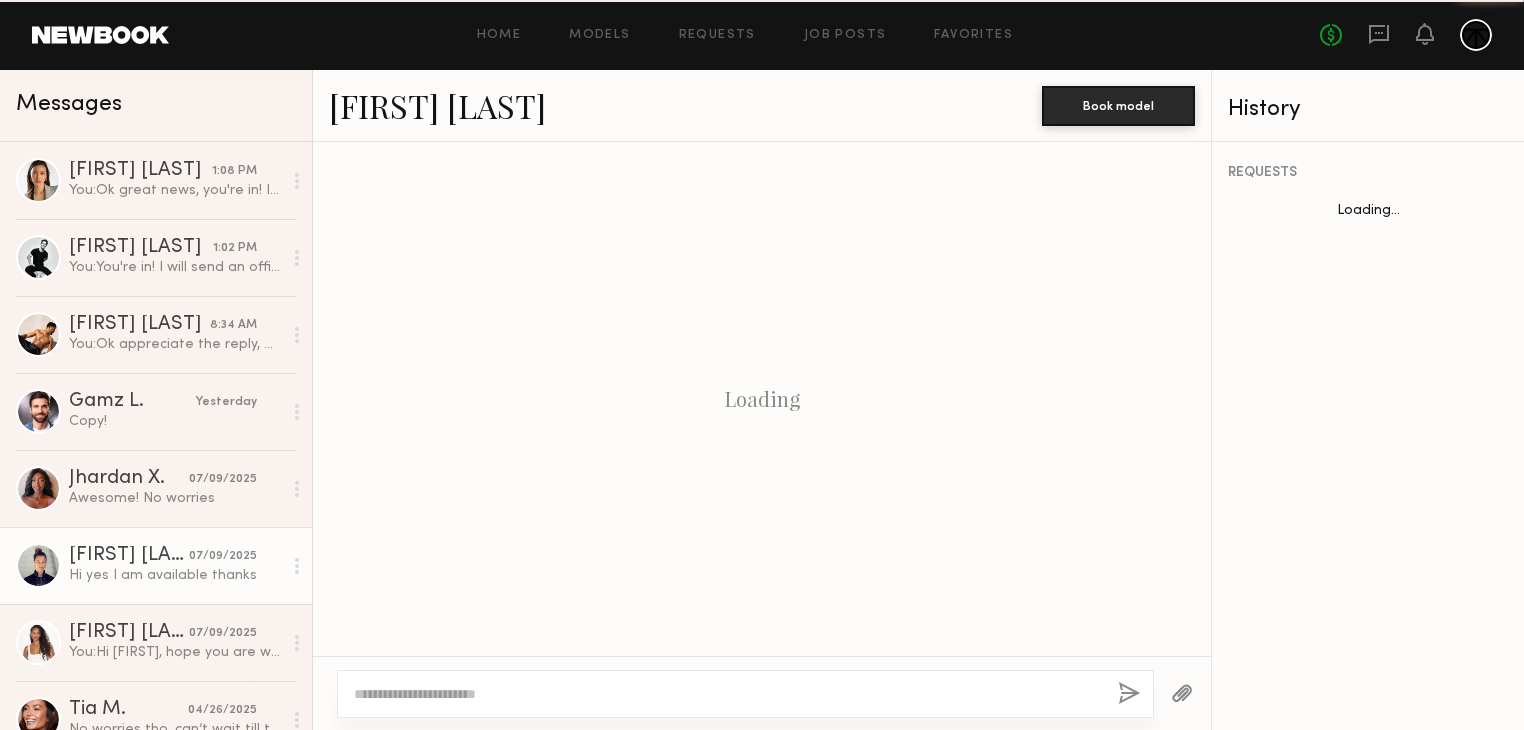 scroll, scrollTop: 1860, scrollLeft: 0, axis: vertical 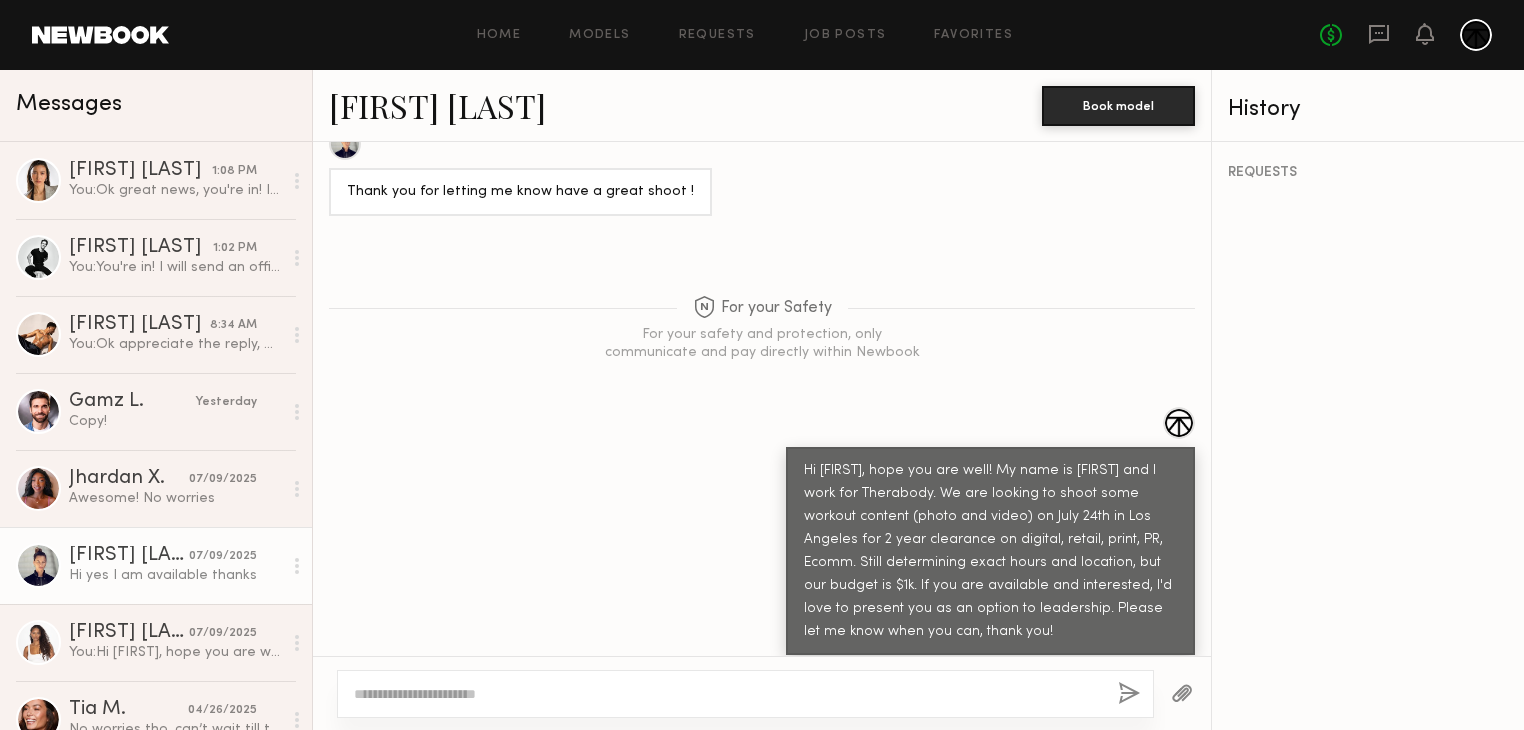 click 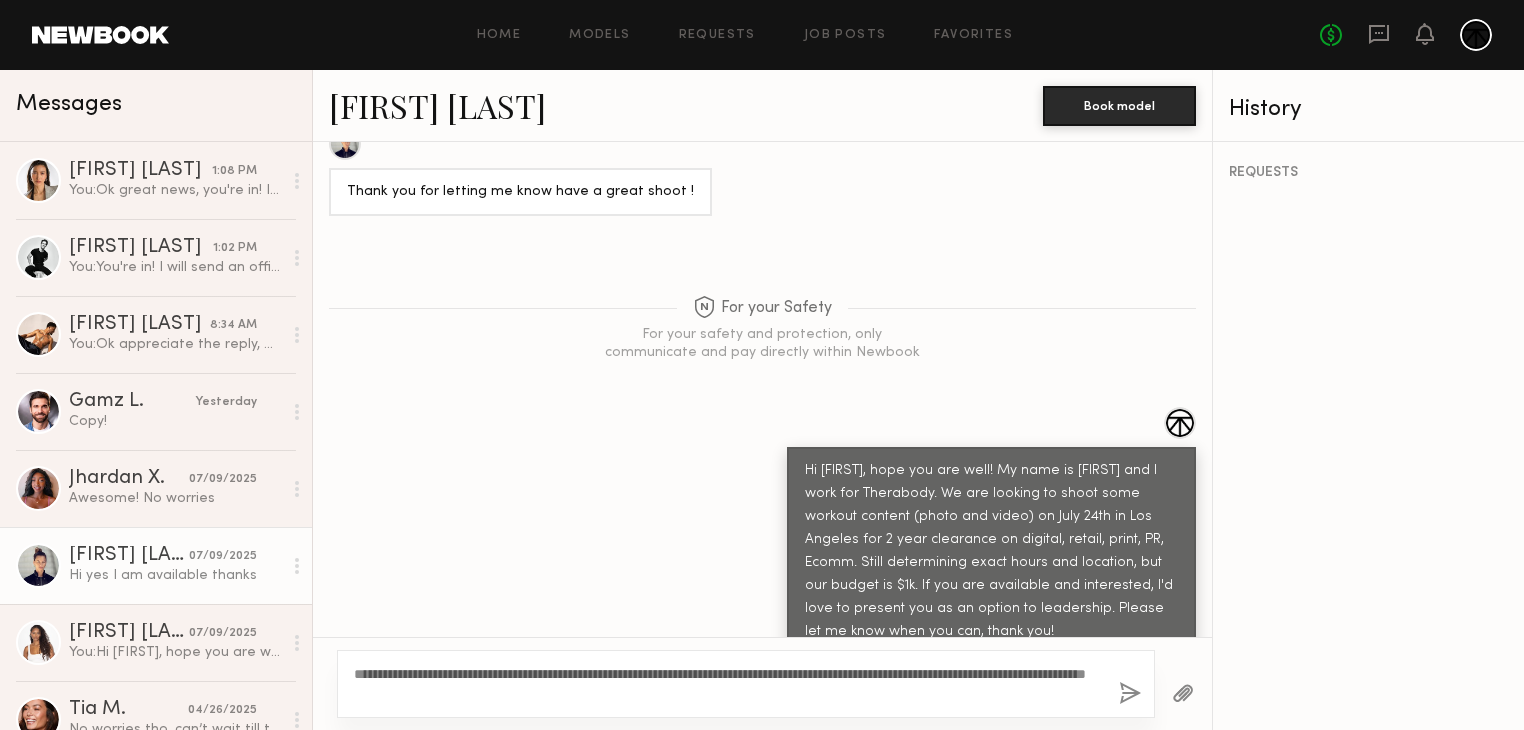 click on "**********" 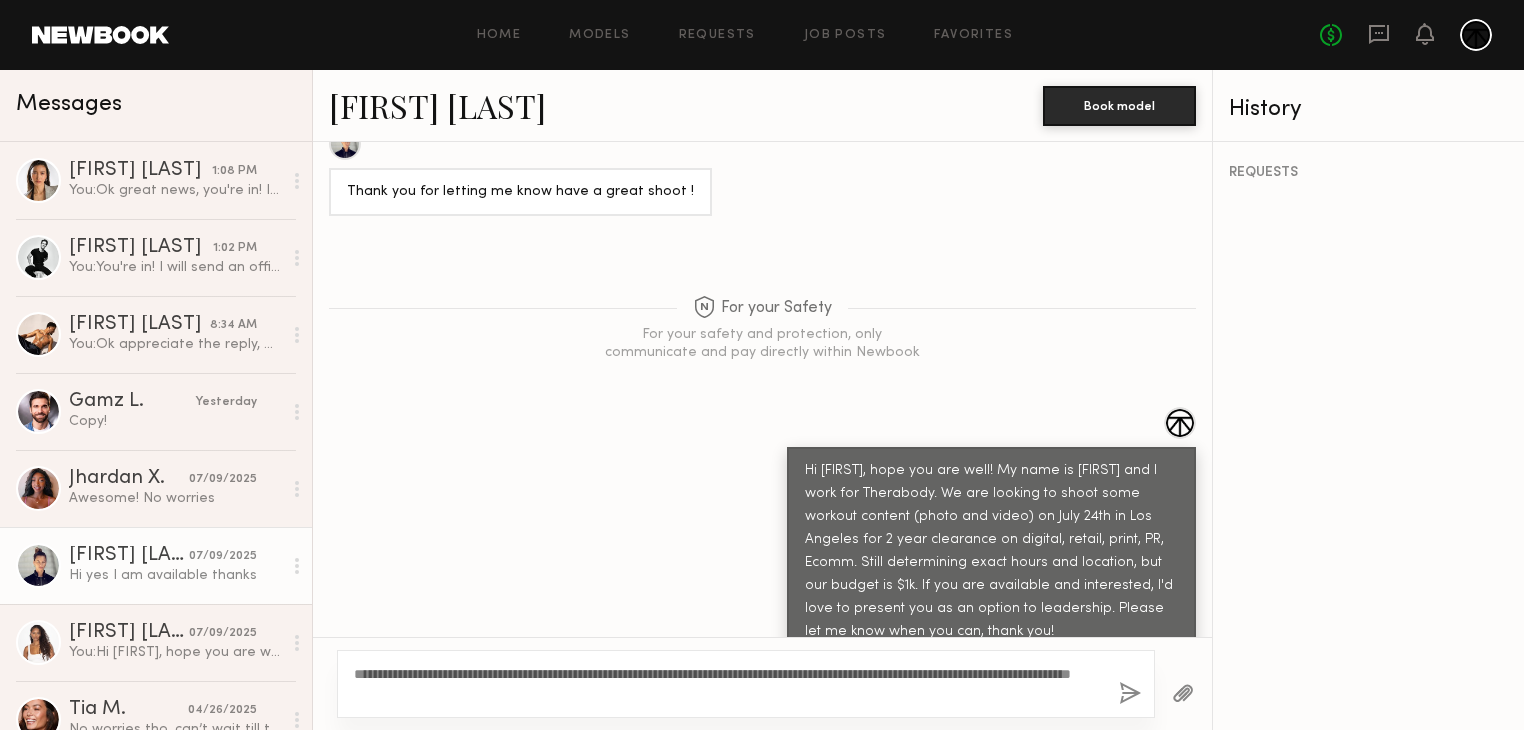 drag, startPoint x: 363, startPoint y: 674, endPoint x: 340, endPoint y: 669, distance: 23.537205 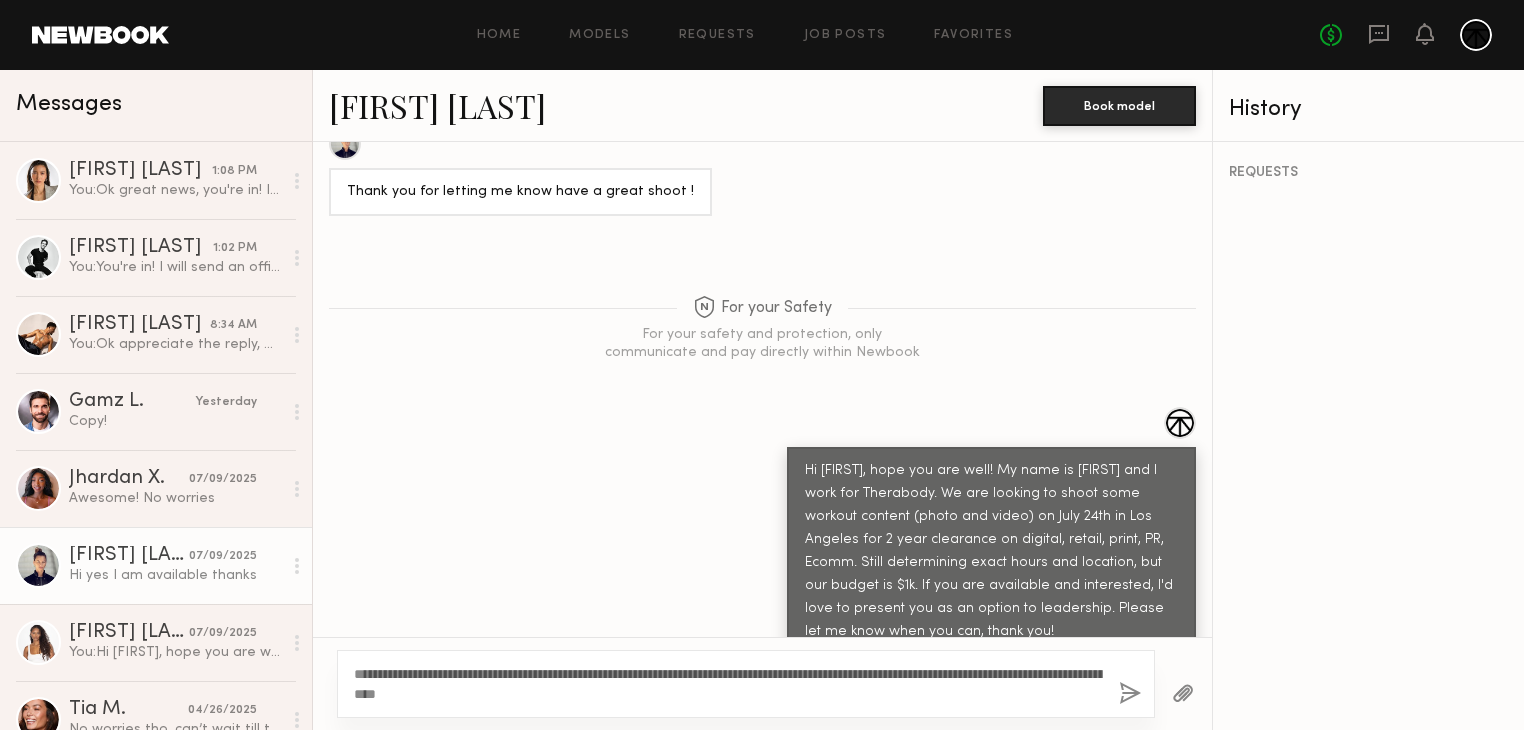 click on "**********" 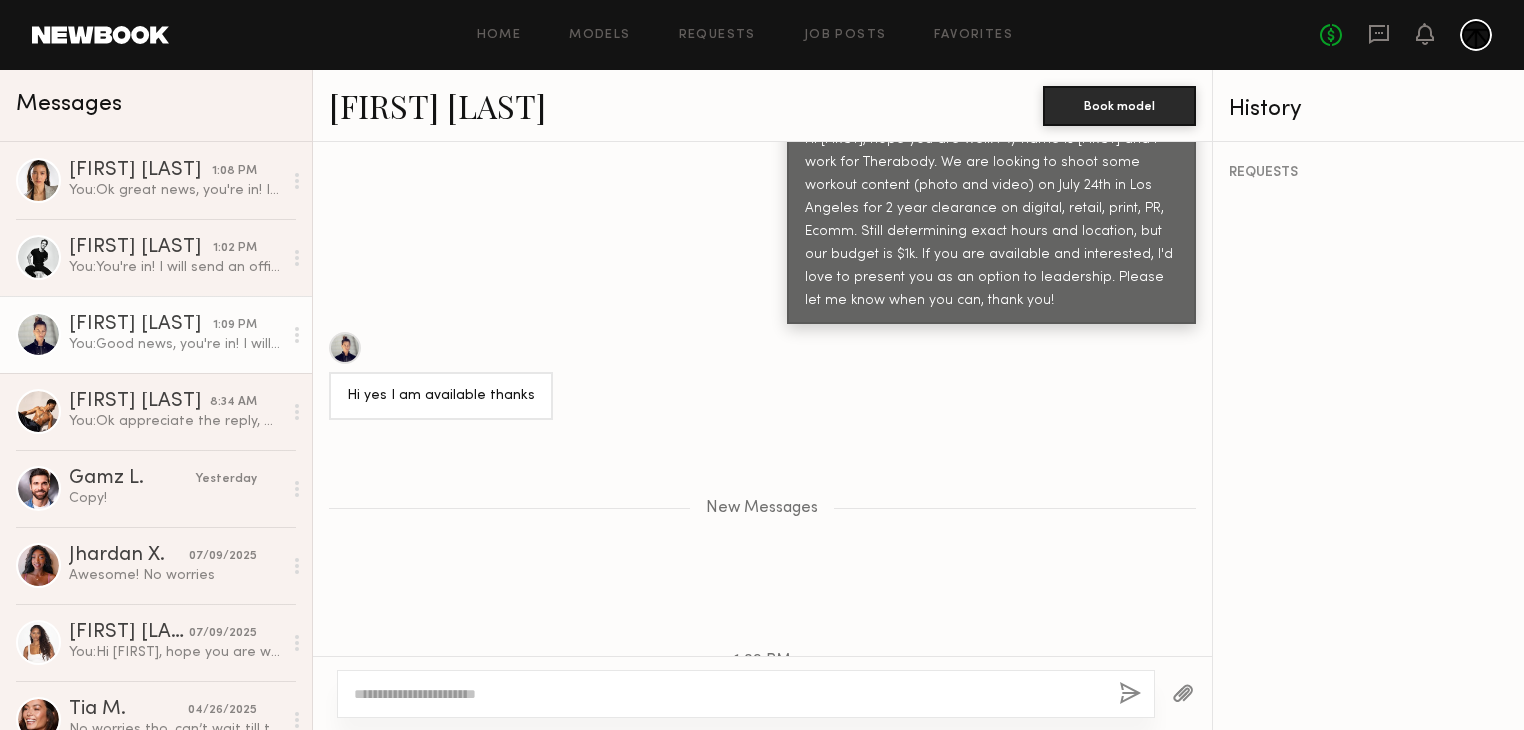scroll, scrollTop: 2312, scrollLeft: 0, axis: vertical 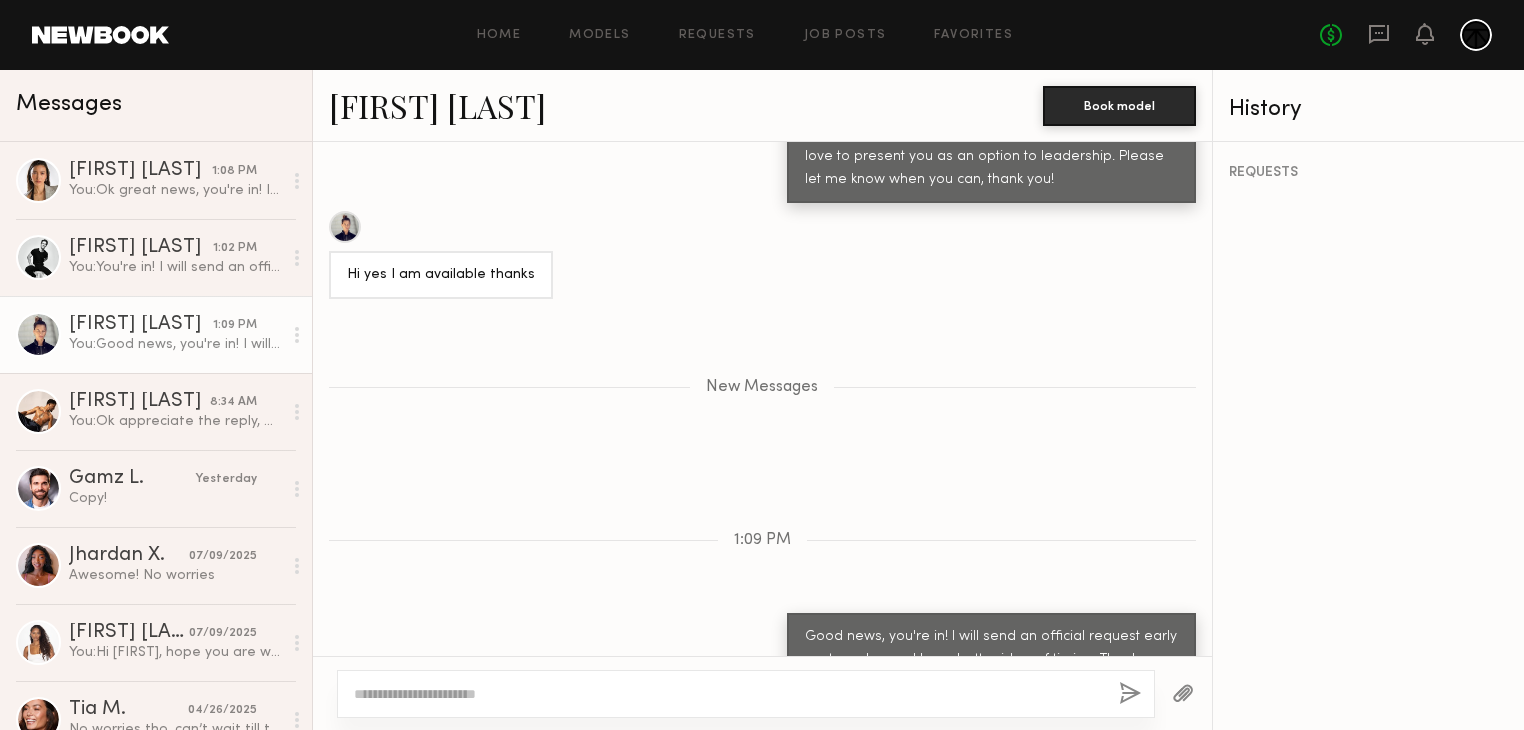 click on "Messages" 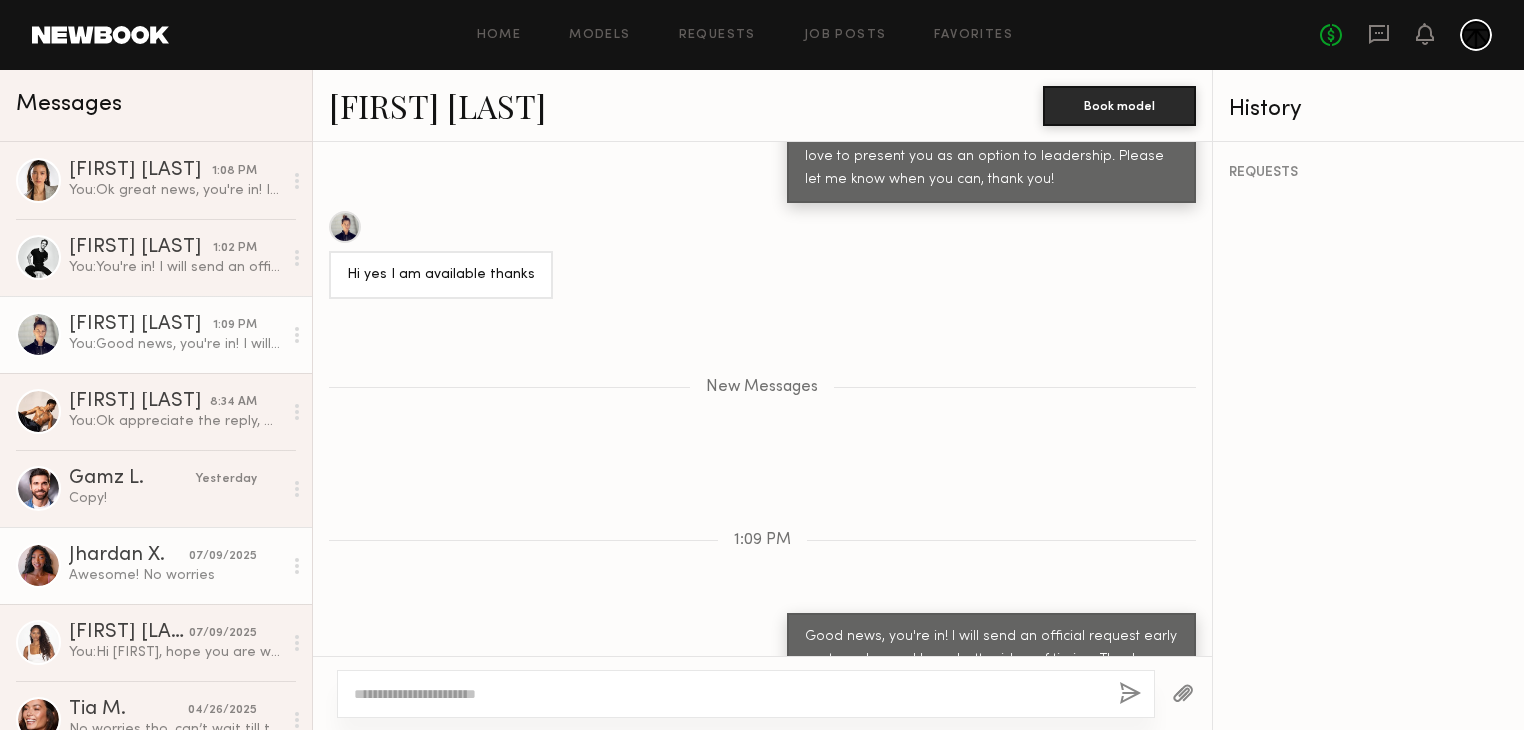 click on "Jhardan X." 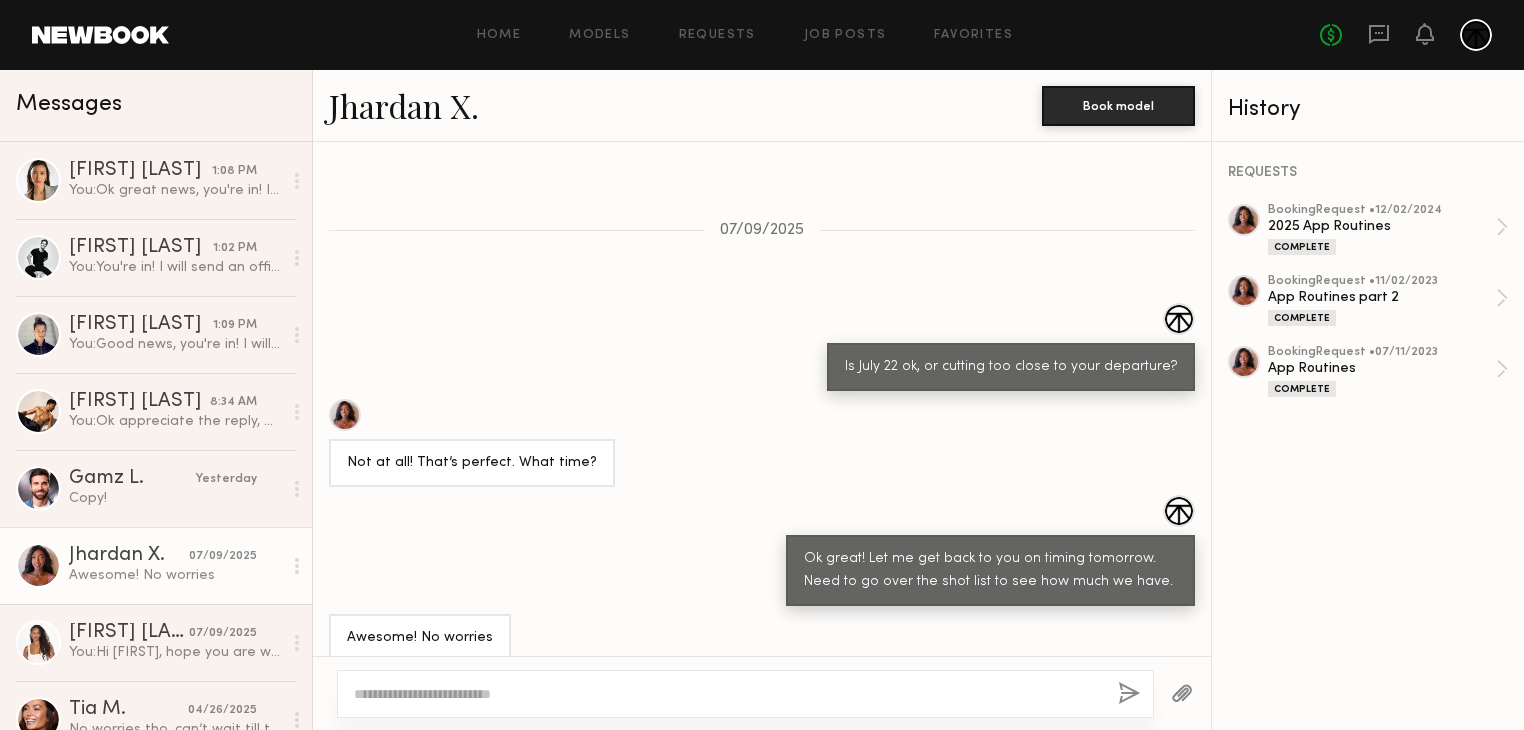 scroll, scrollTop: 1362, scrollLeft: 0, axis: vertical 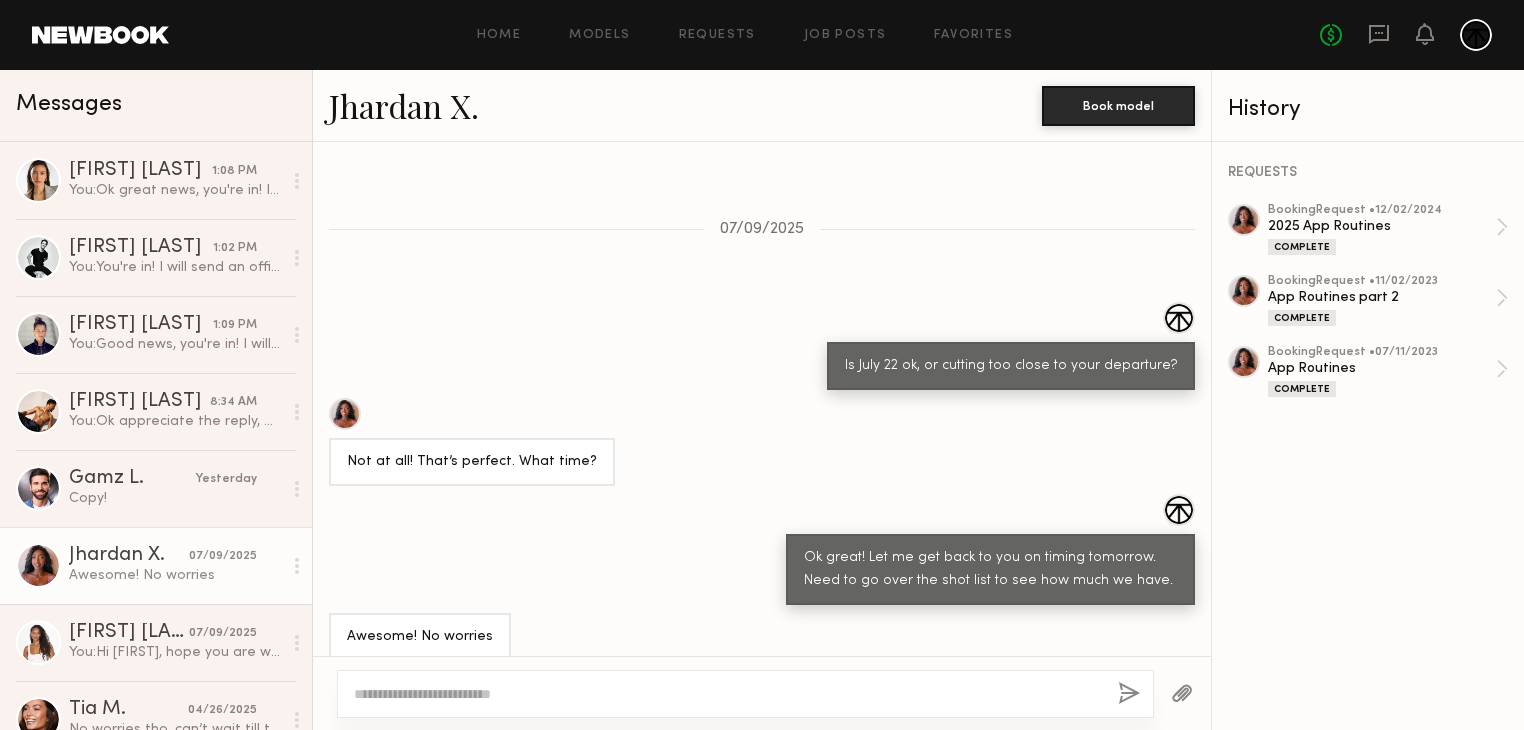 click 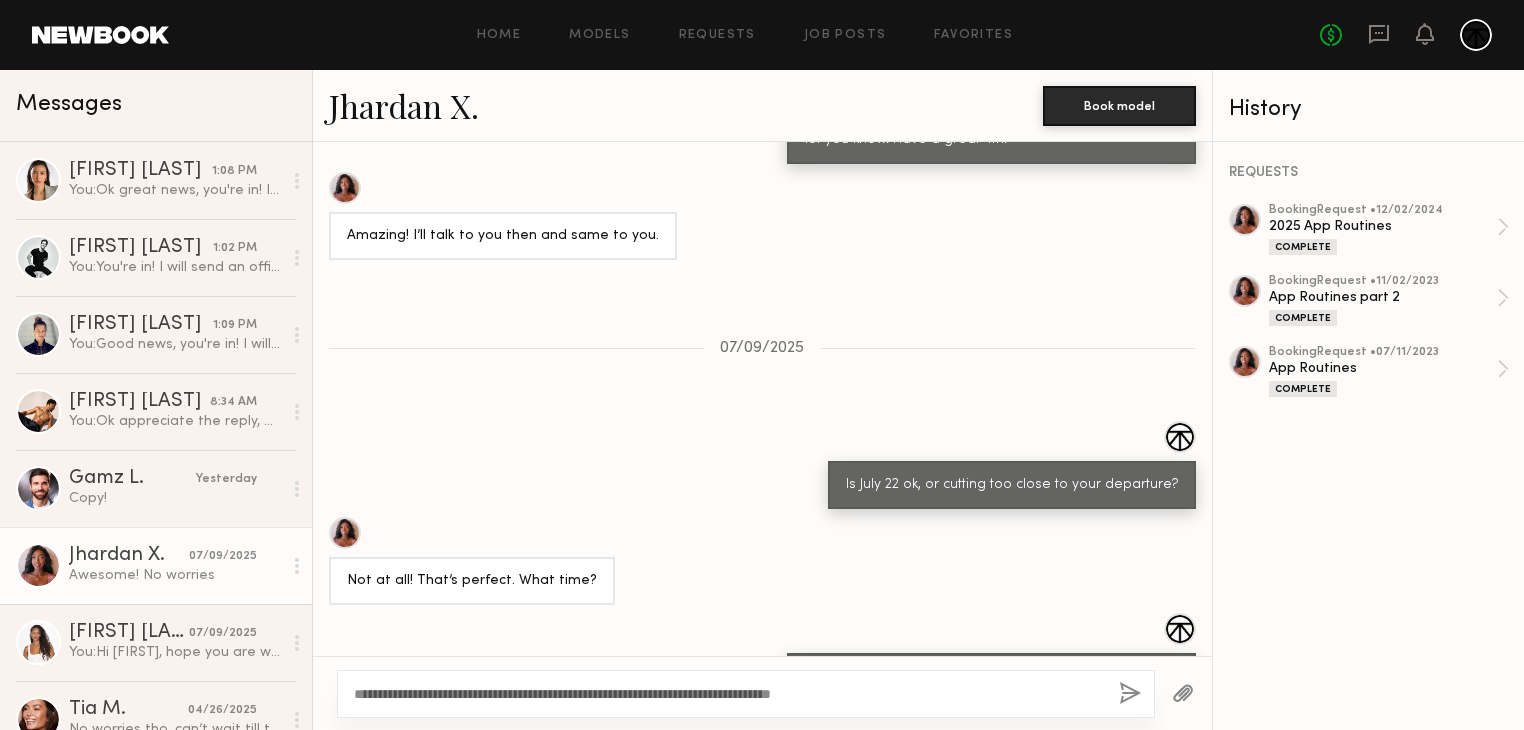 scroll, scrollTop: 1361, scrollLeft: 0, axis: vertical 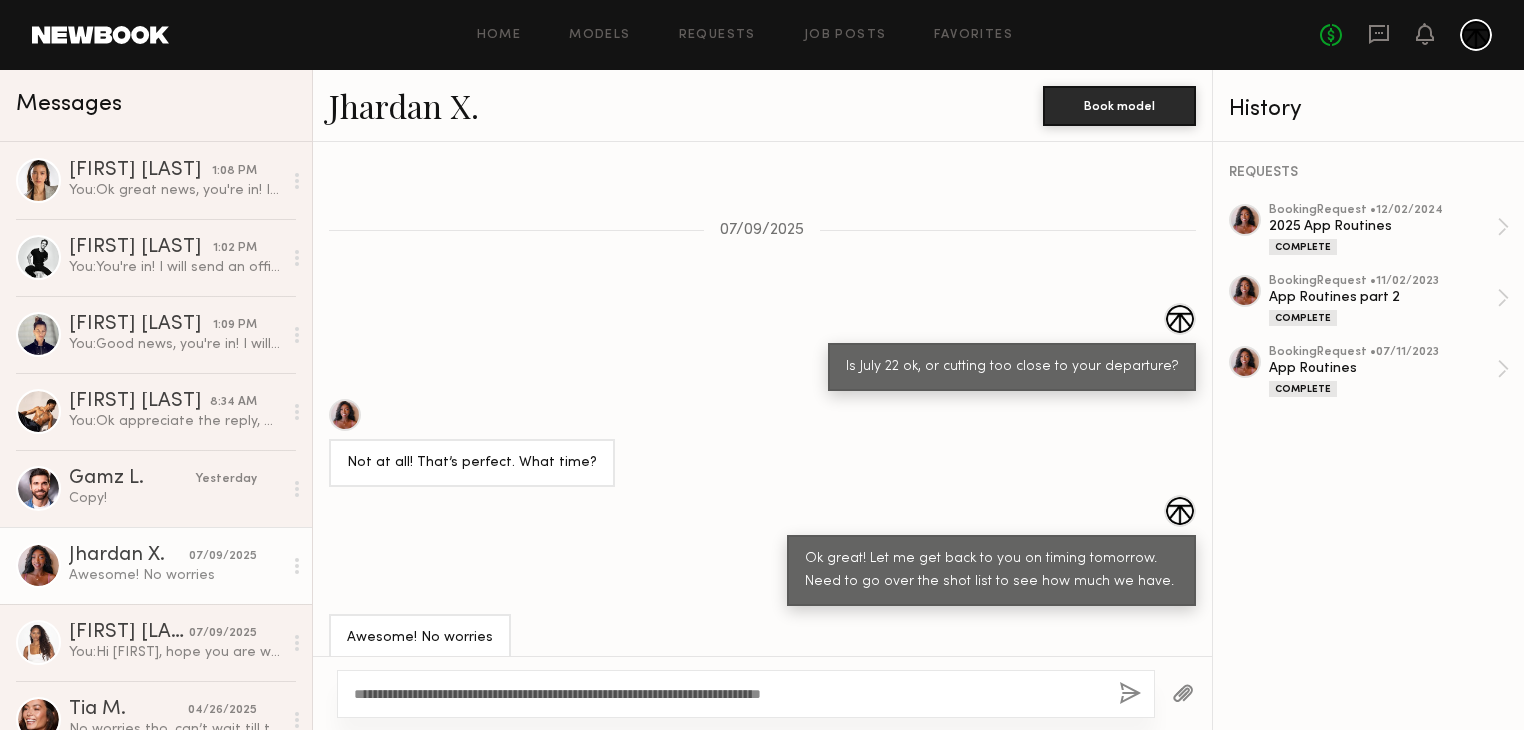 click on "**********" 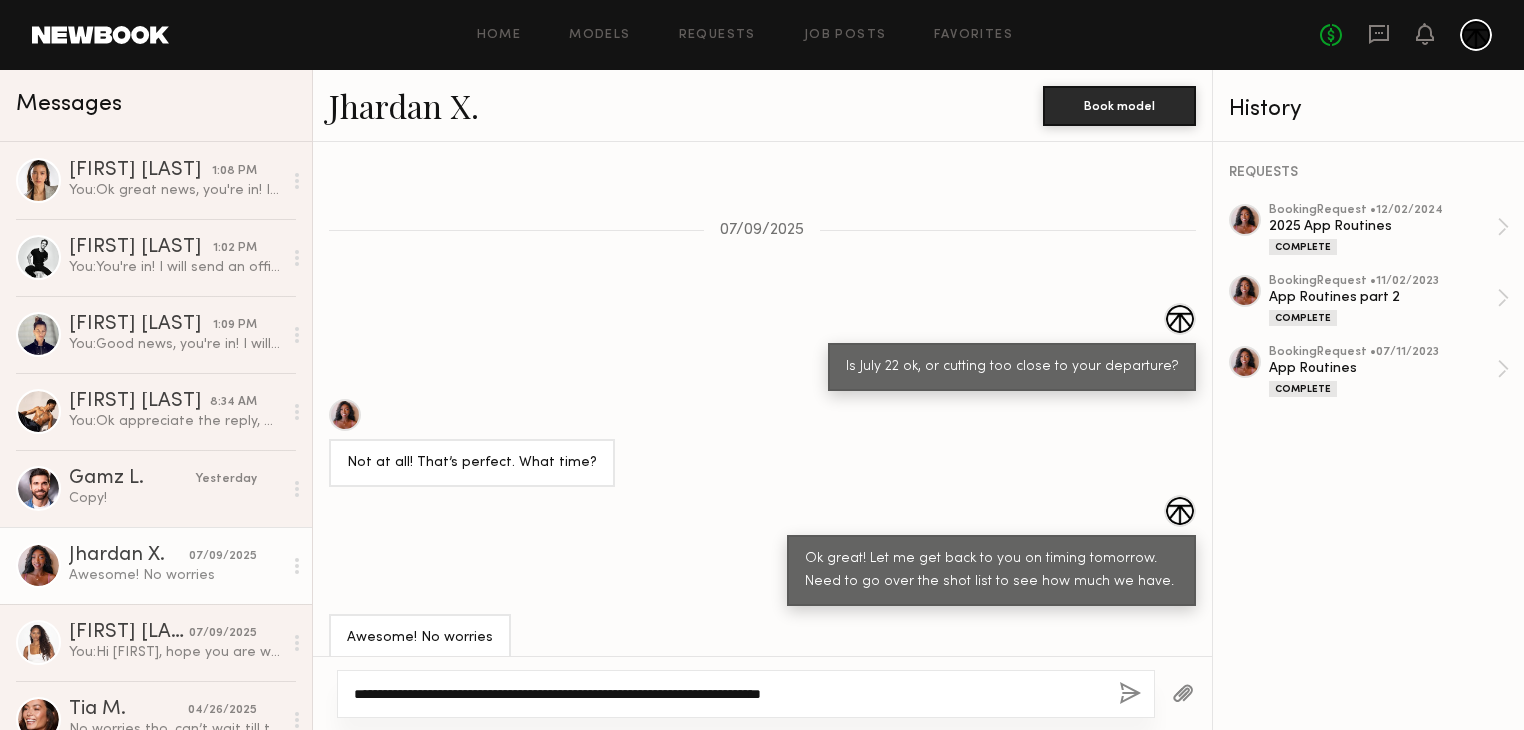 click on "**********" 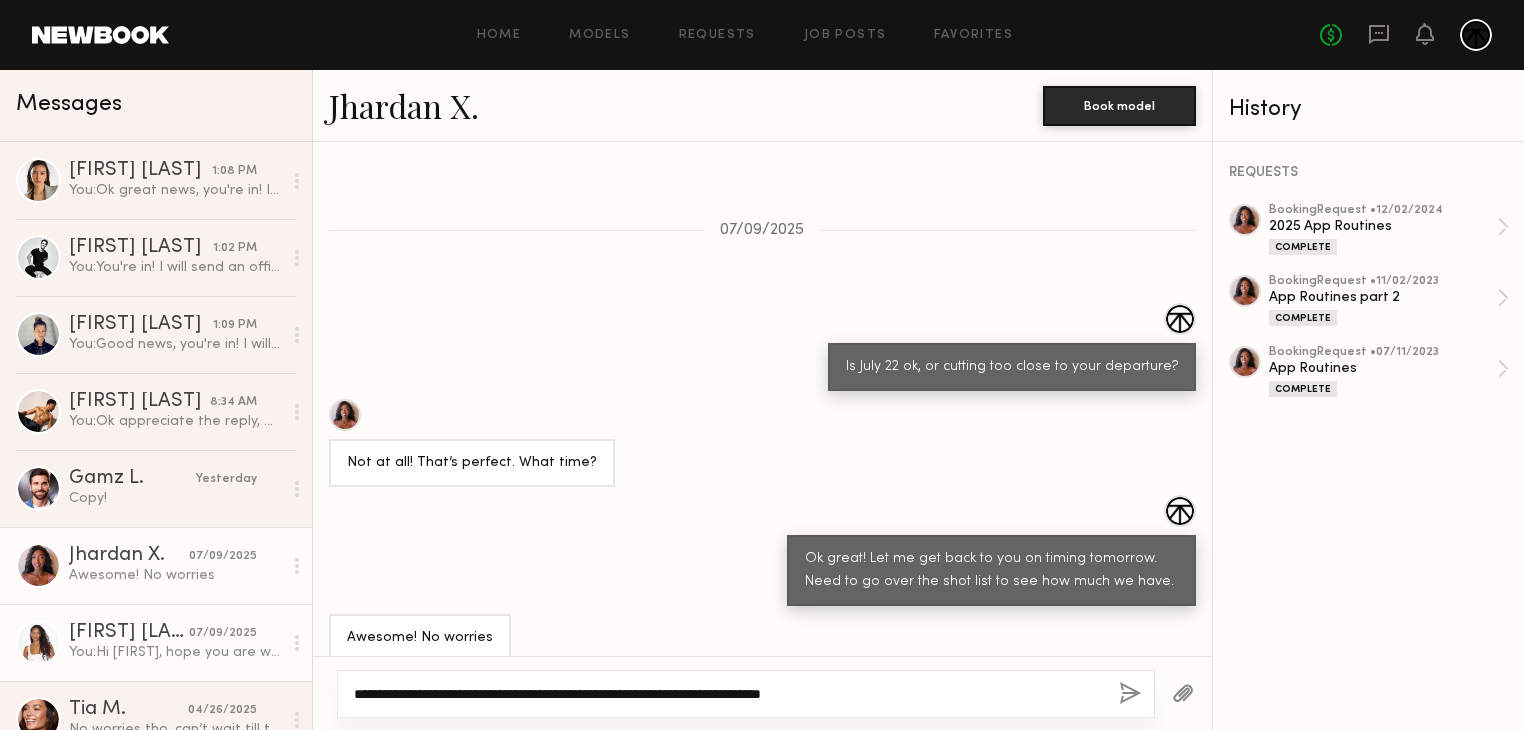 drag, startPoint x: 904, startPoint y: 689, endPoint x: 276, endPoint y: 653, distance: 629.031 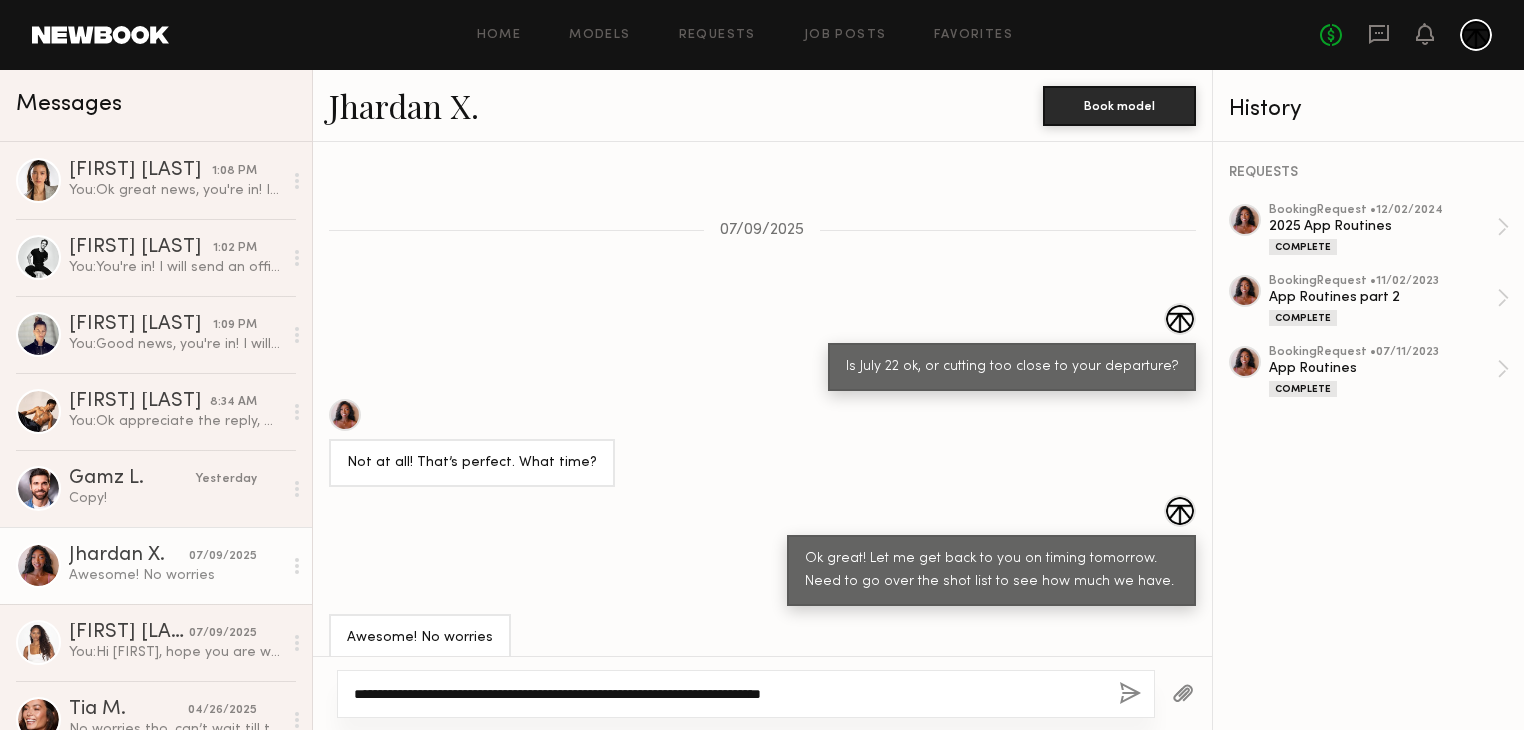 click on "**********" 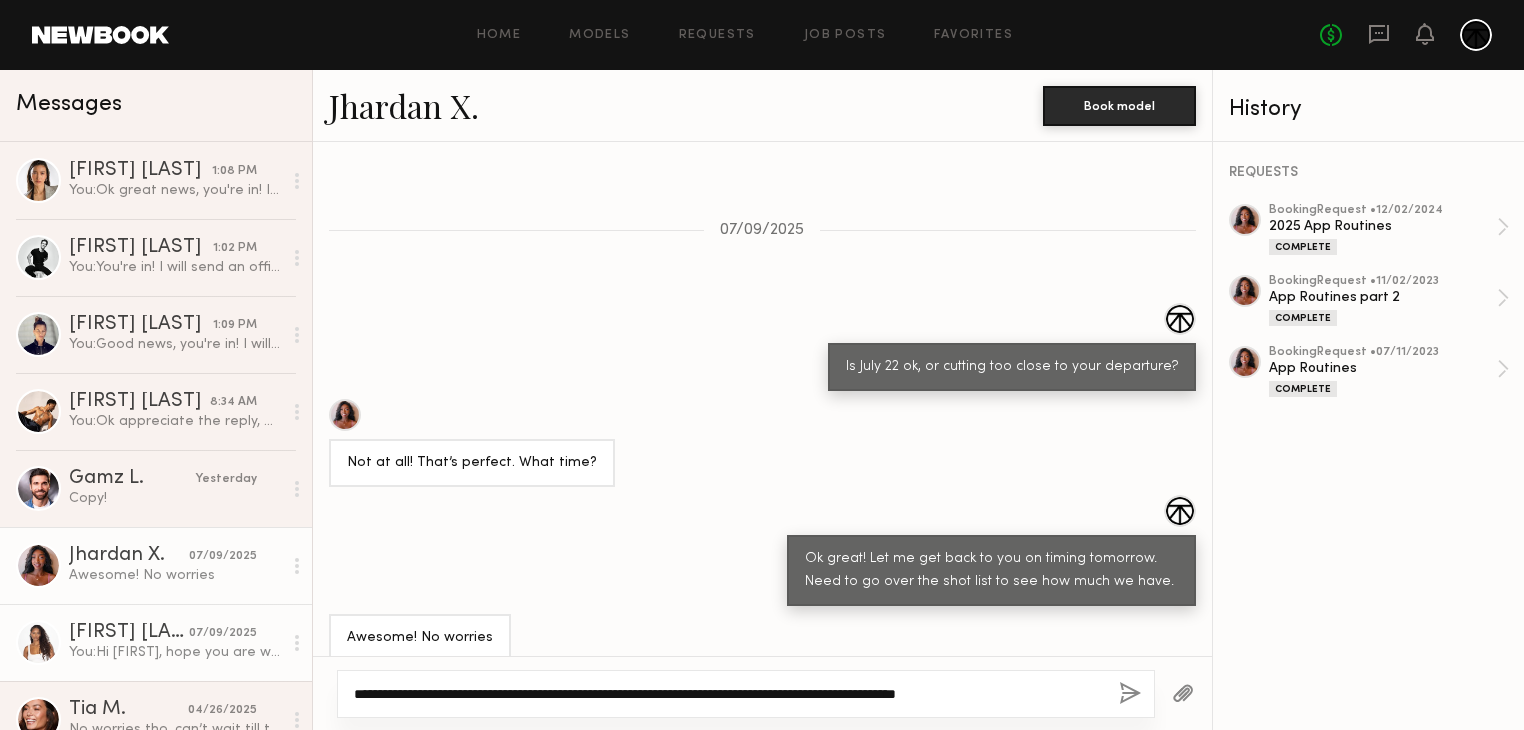 drag, startPoint x: 1053, startPoint y: 693, endPoint x: 109, endPoint y: 641, distance: 945.4311 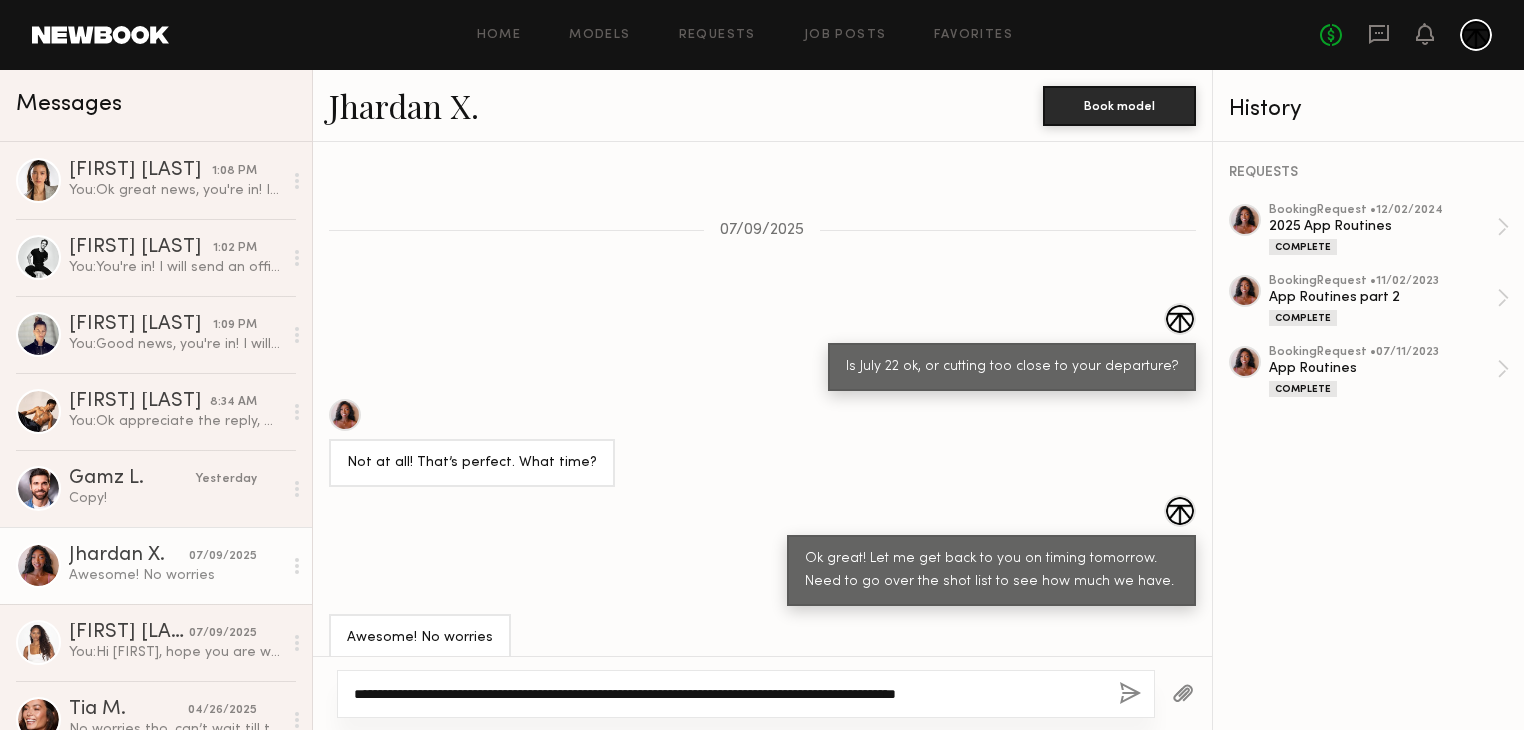 type on "**********" 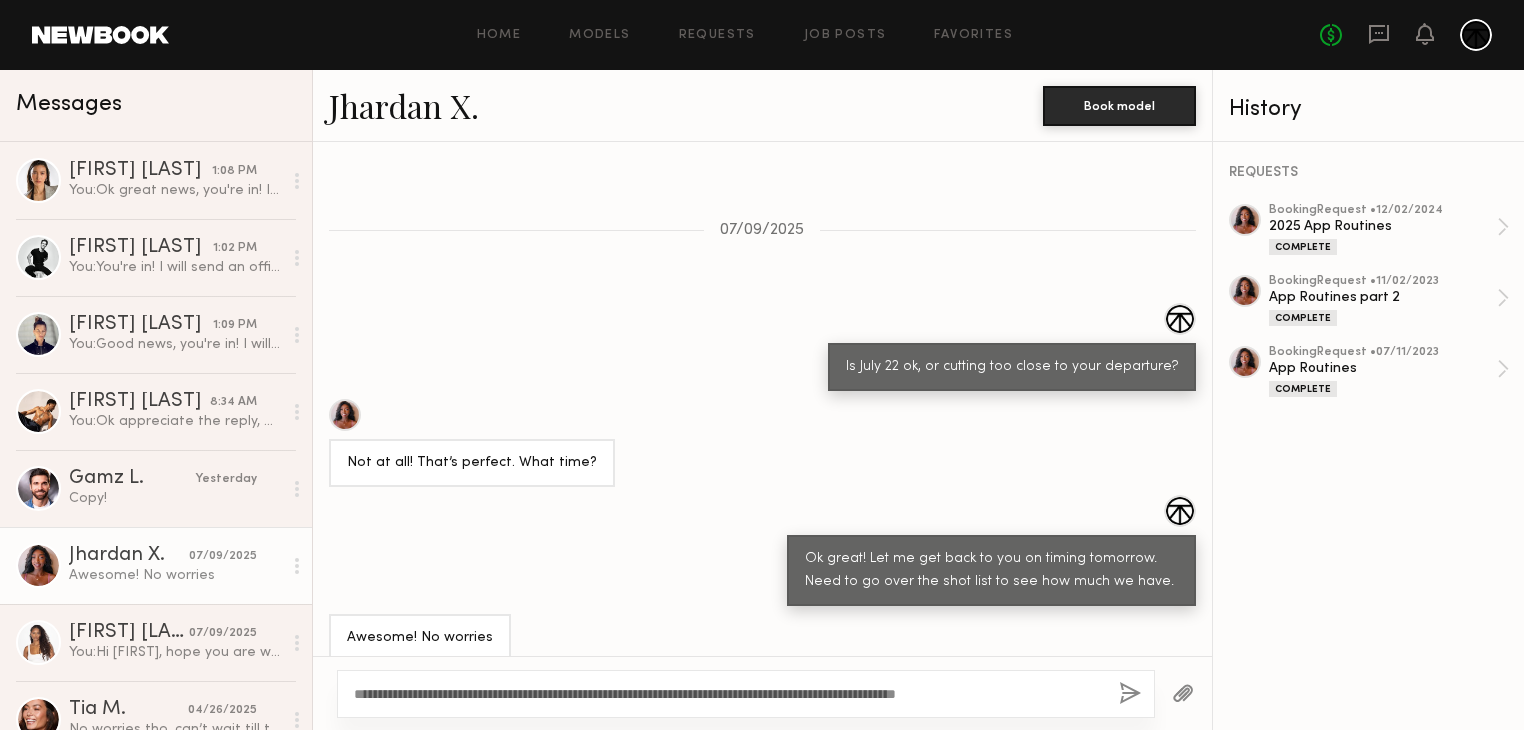 click on "**********" 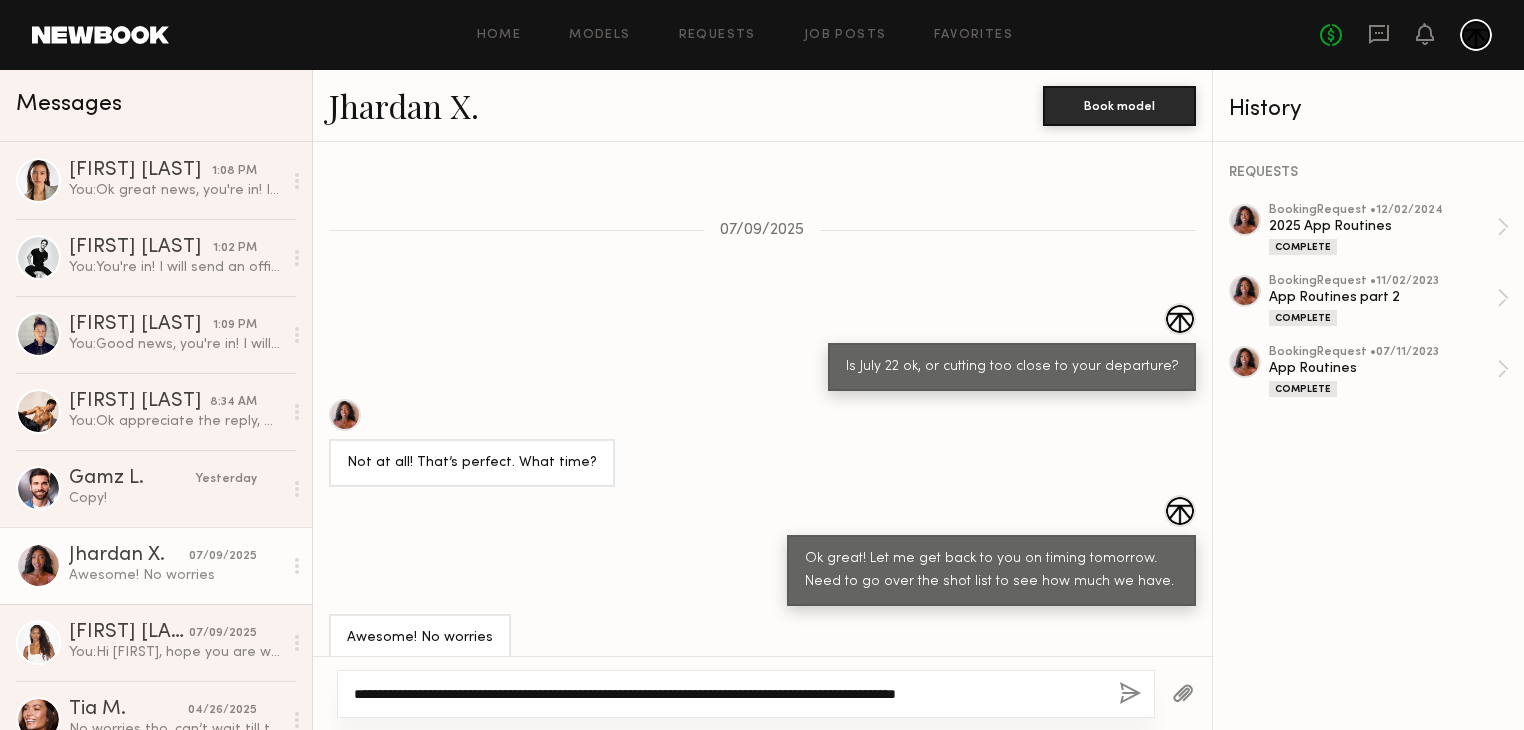 click on "**********" 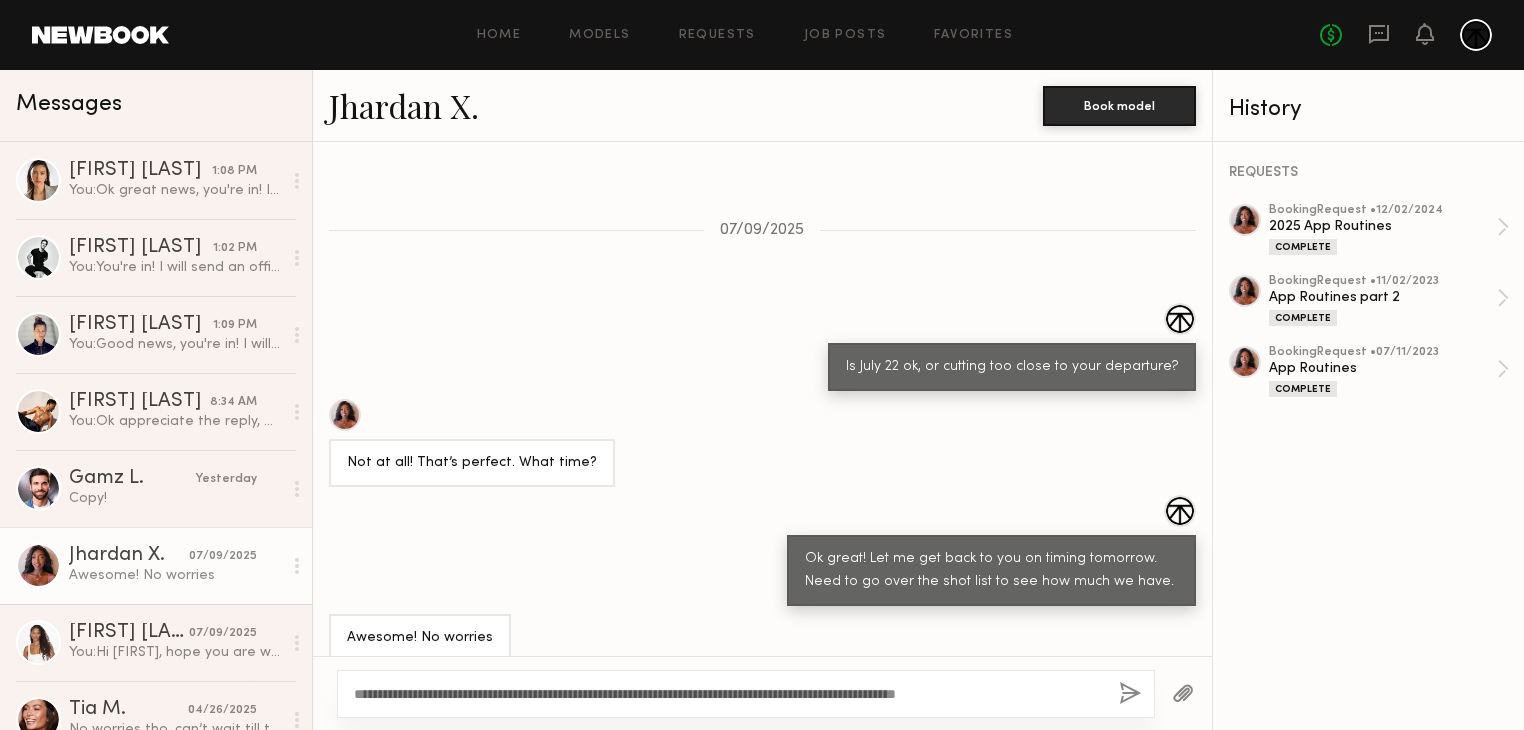 click 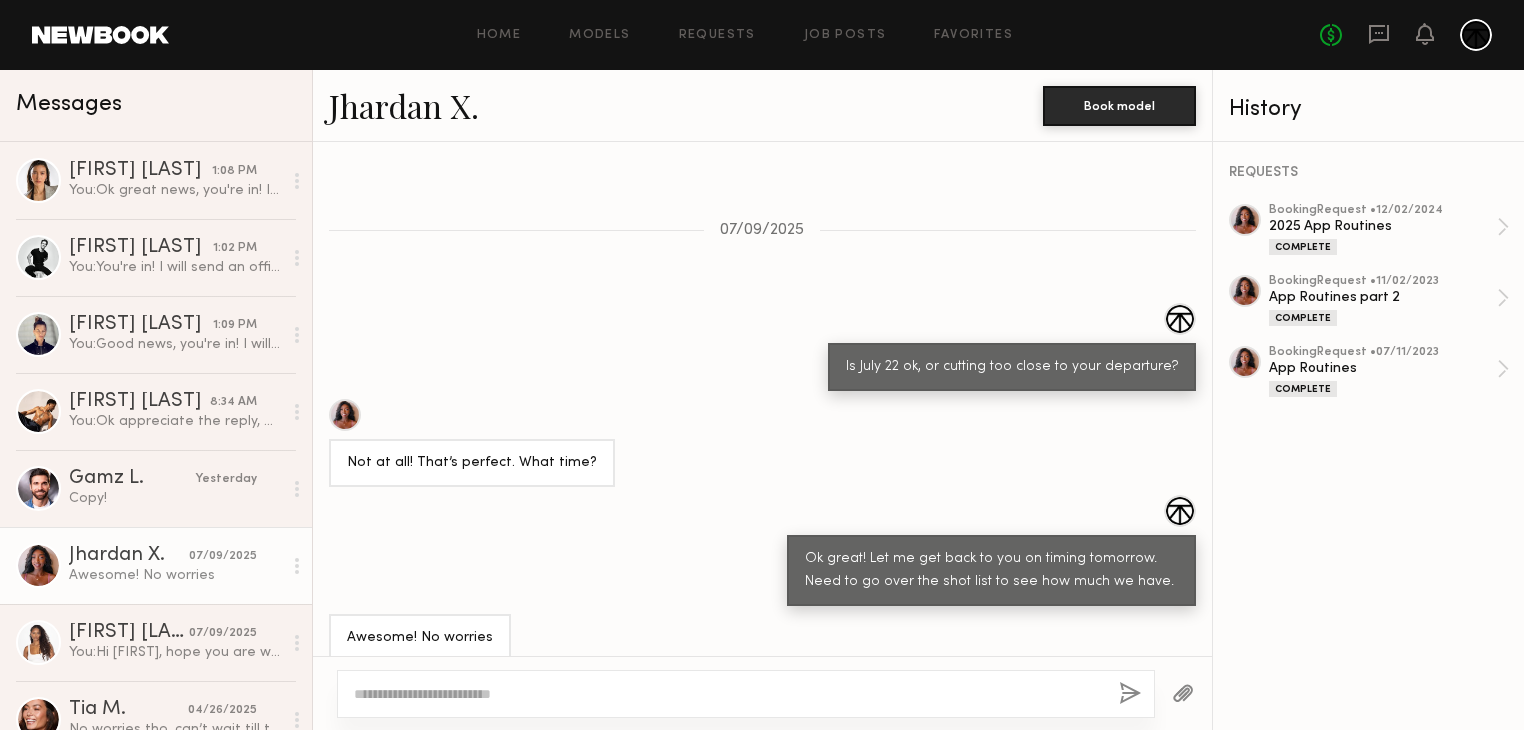 scroll, scrollTop: 1790, scrollLeft: 0, axis: vertical 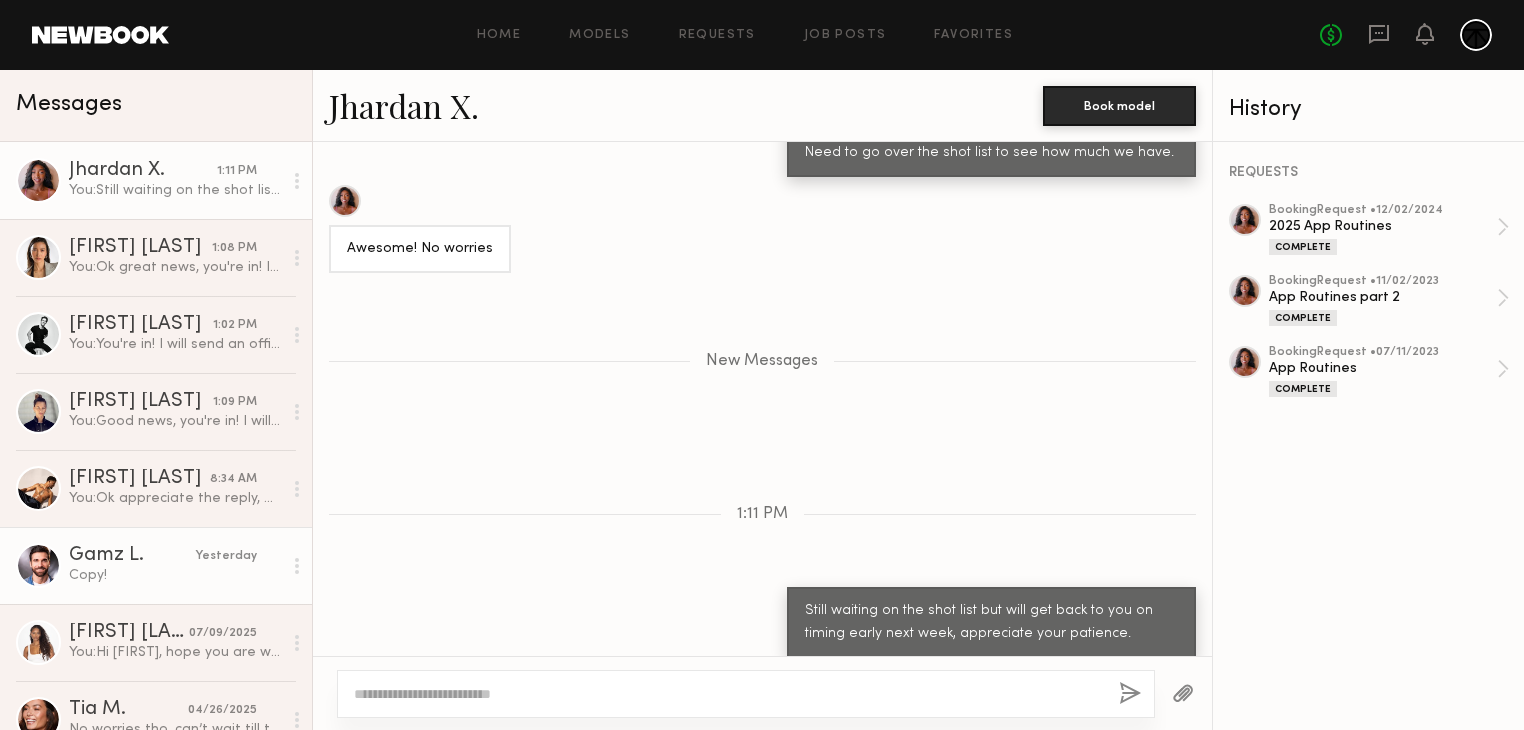 click on "Gamz L." 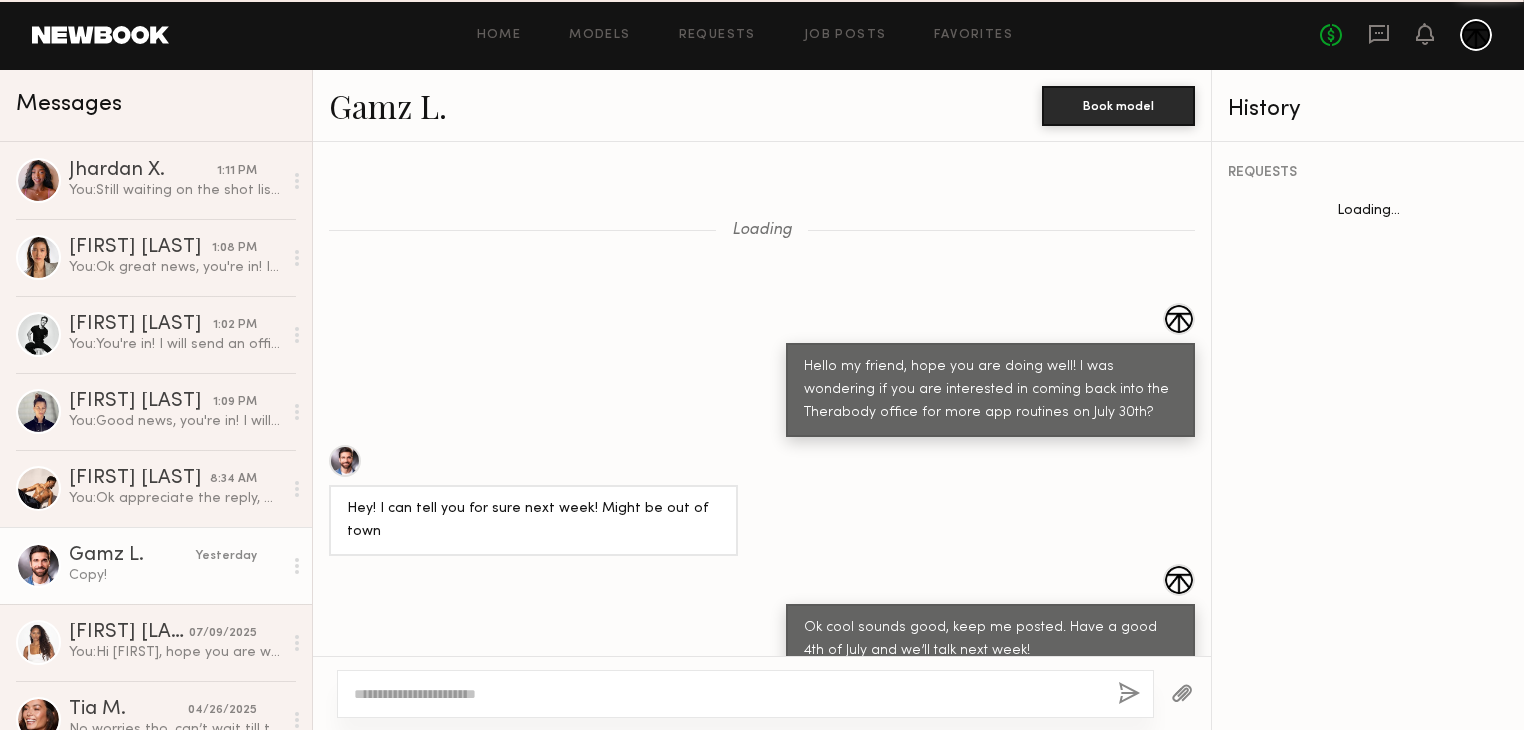 scroll, scrollTop: 938, scrollLeft: 0, axis: vertical 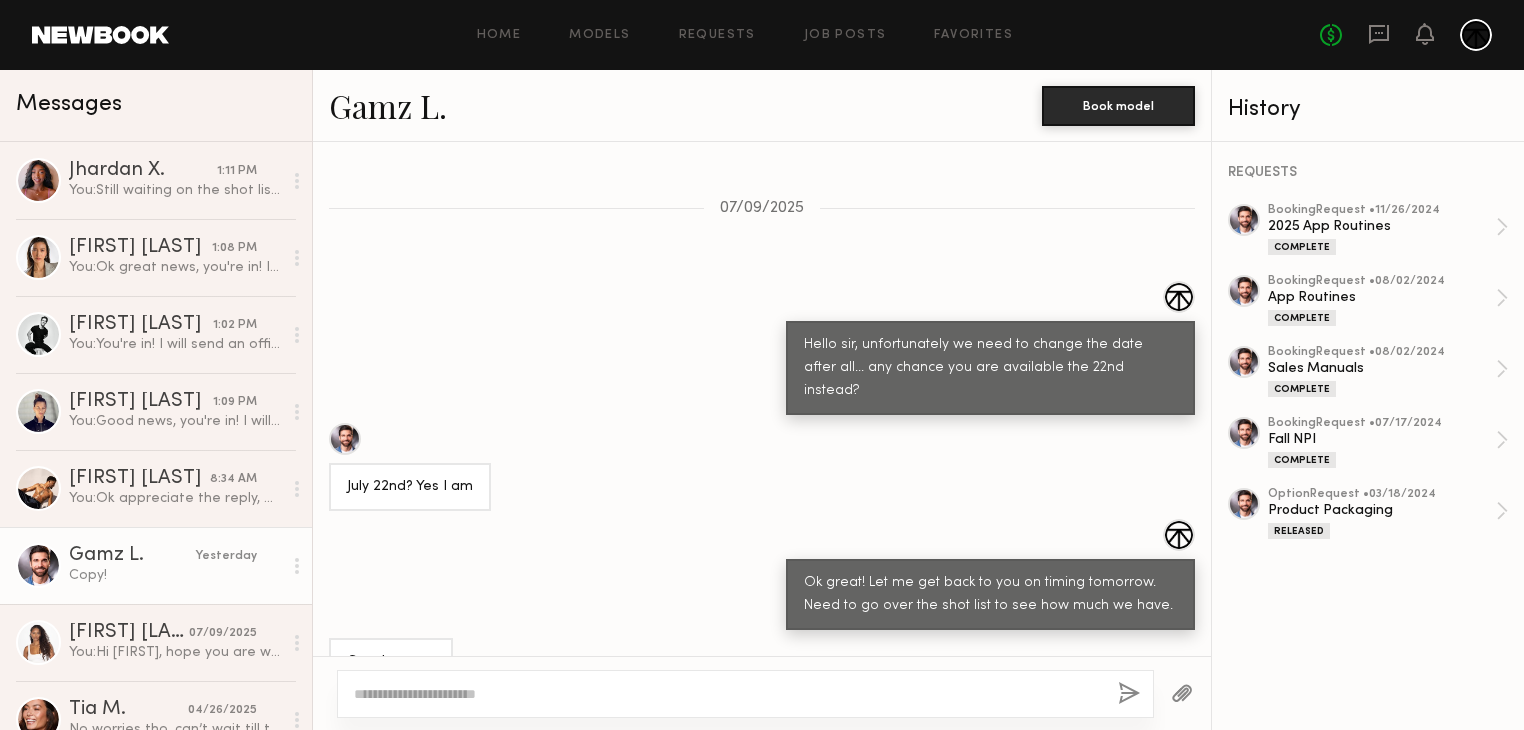 click 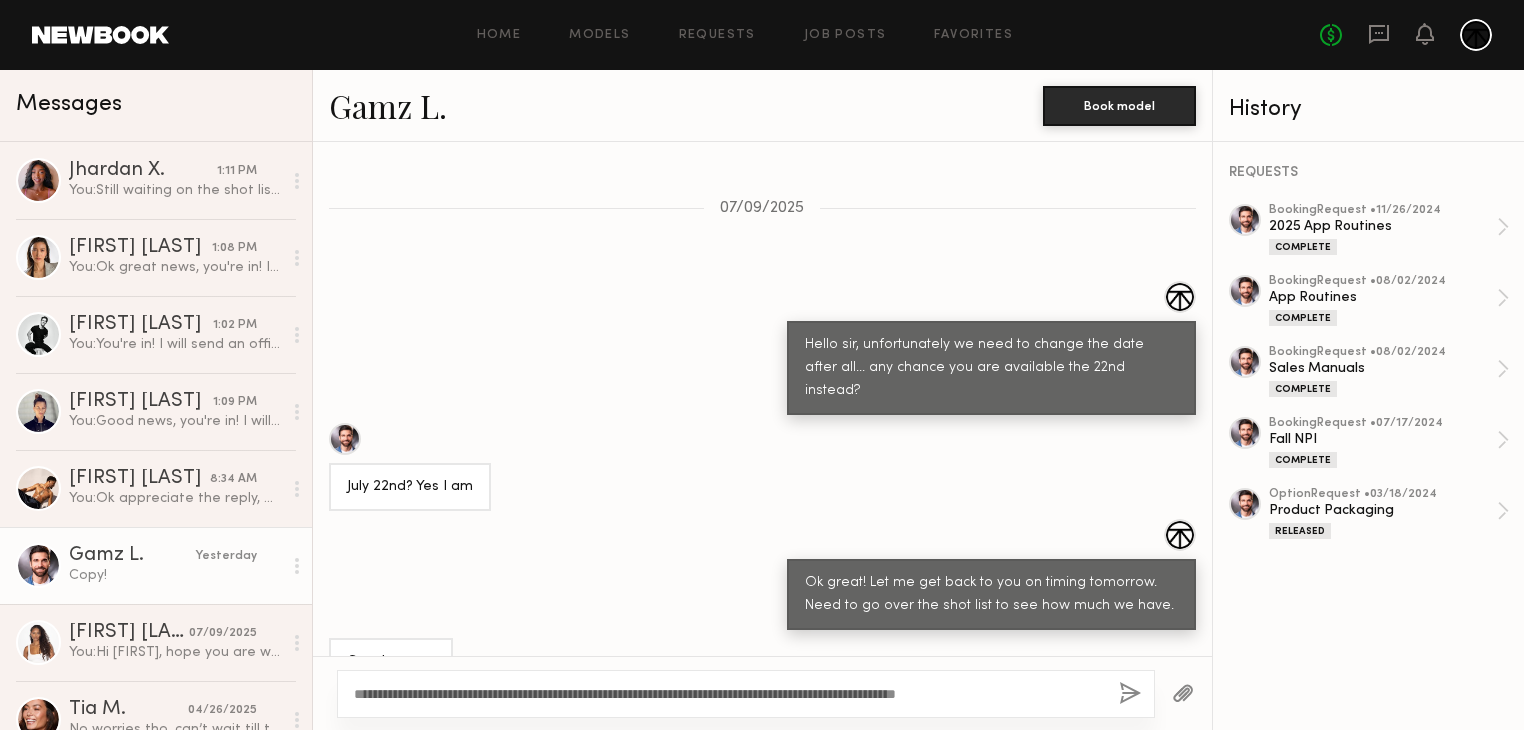 type on "**********" 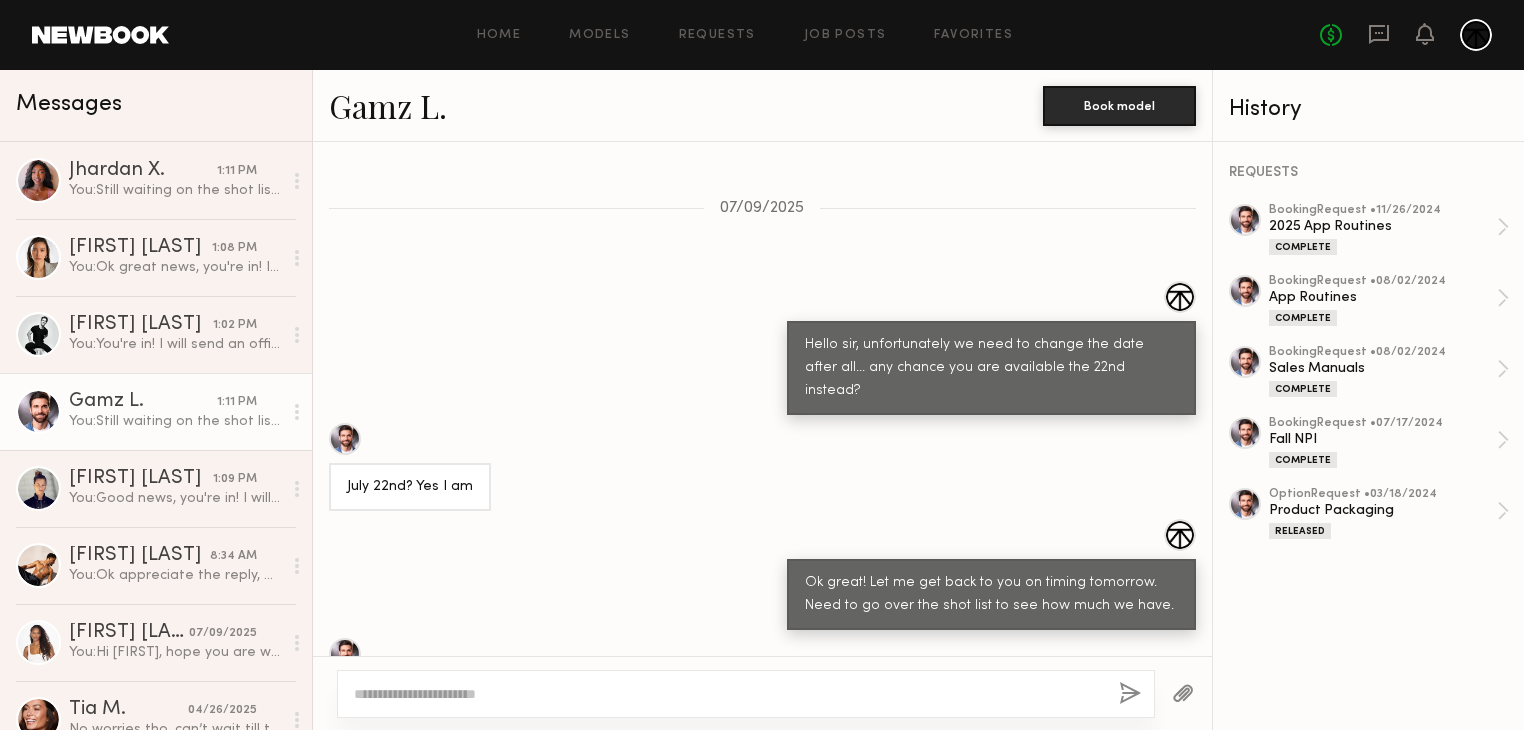 scroll, scrollTop: 1366, scrollLeft: 0, axis: vertical 